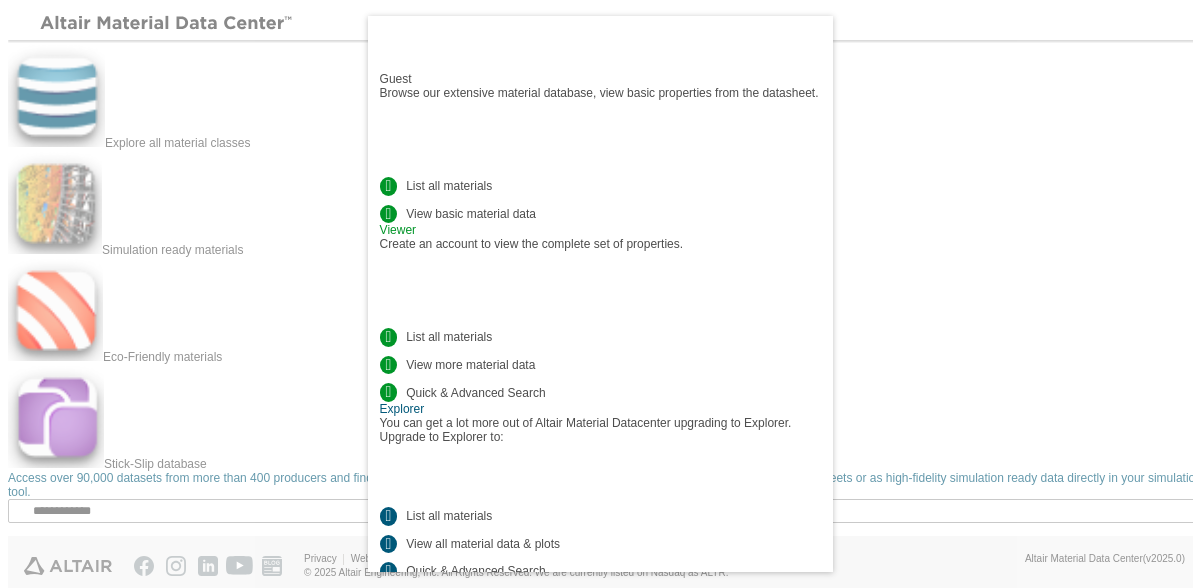 scroll, scrollTop: 0, scrollLeft: 0, axis: both 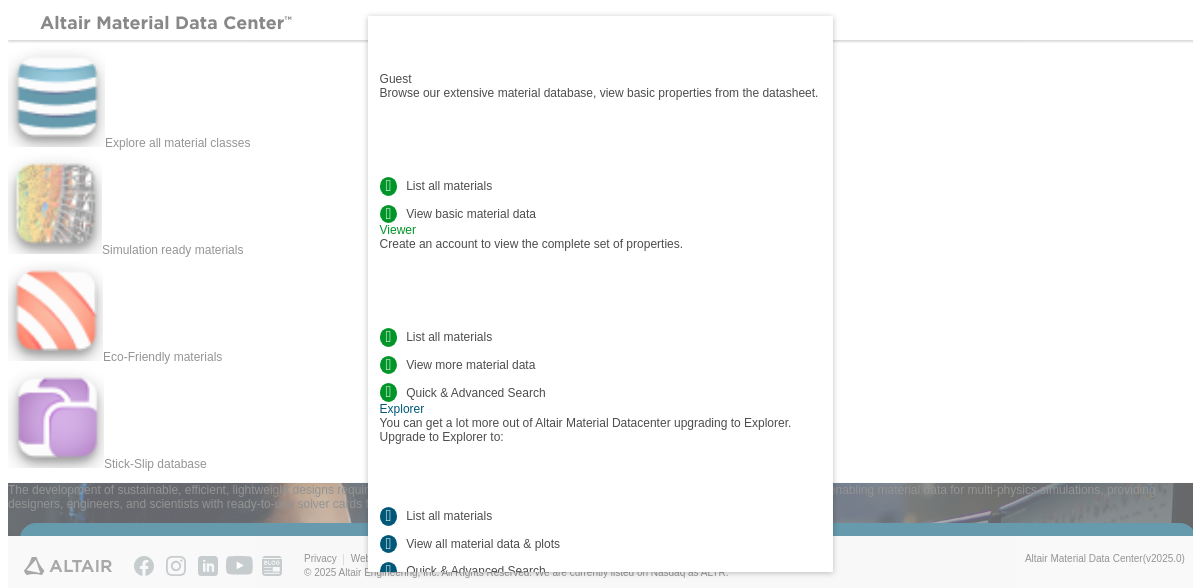 click at bounding box center (813, 28) 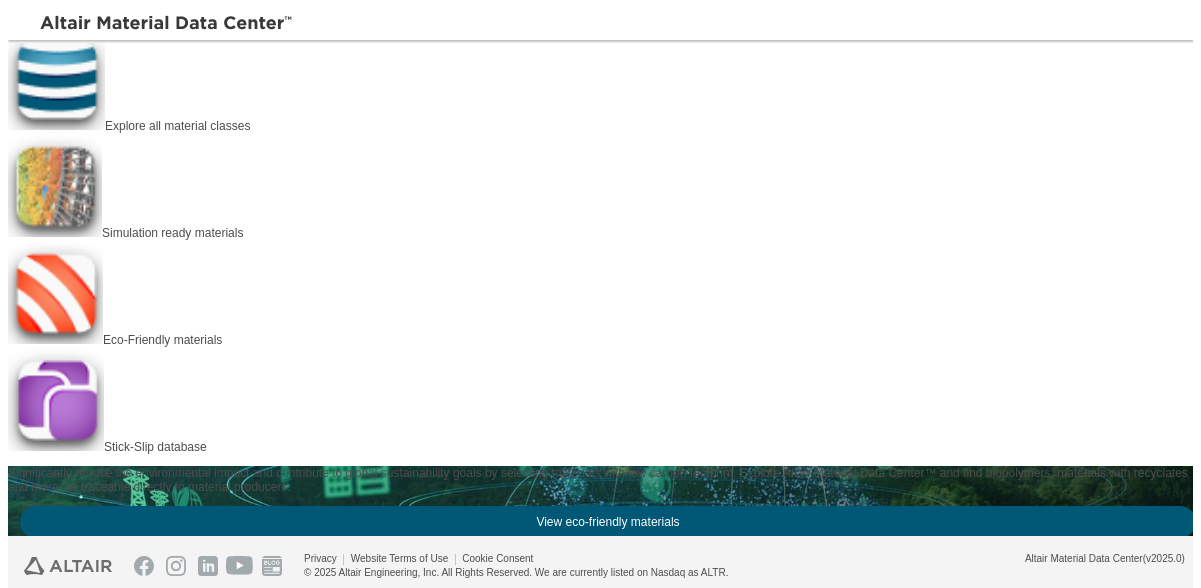 scroll, scrollTop: 0, scrollLeft: 0, axis: both 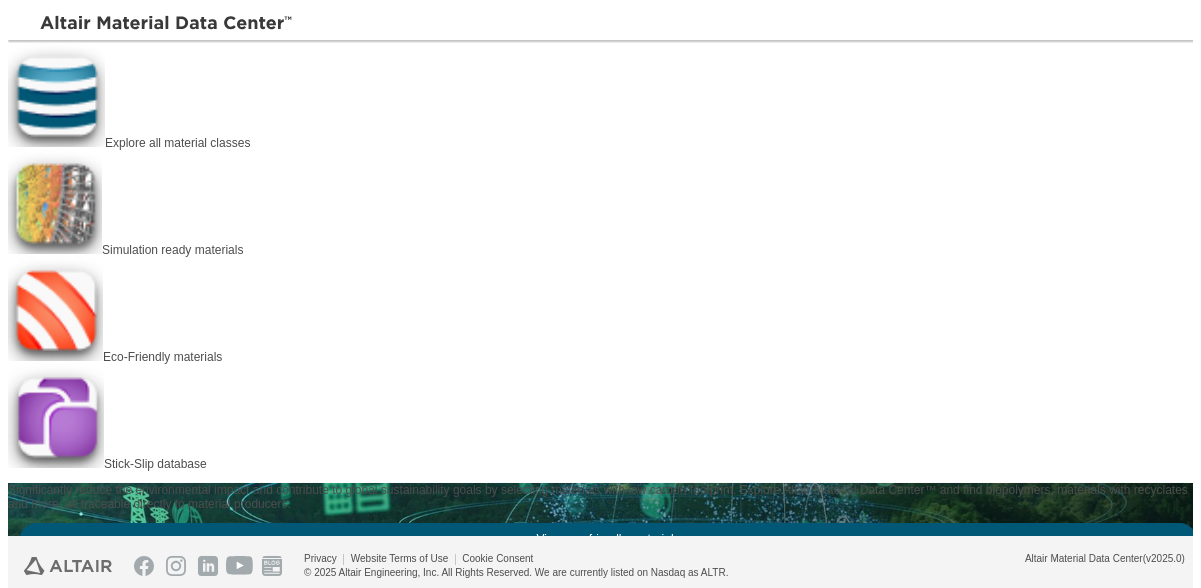 click on "Simulation ready materials" at bounding box center (608, 203) 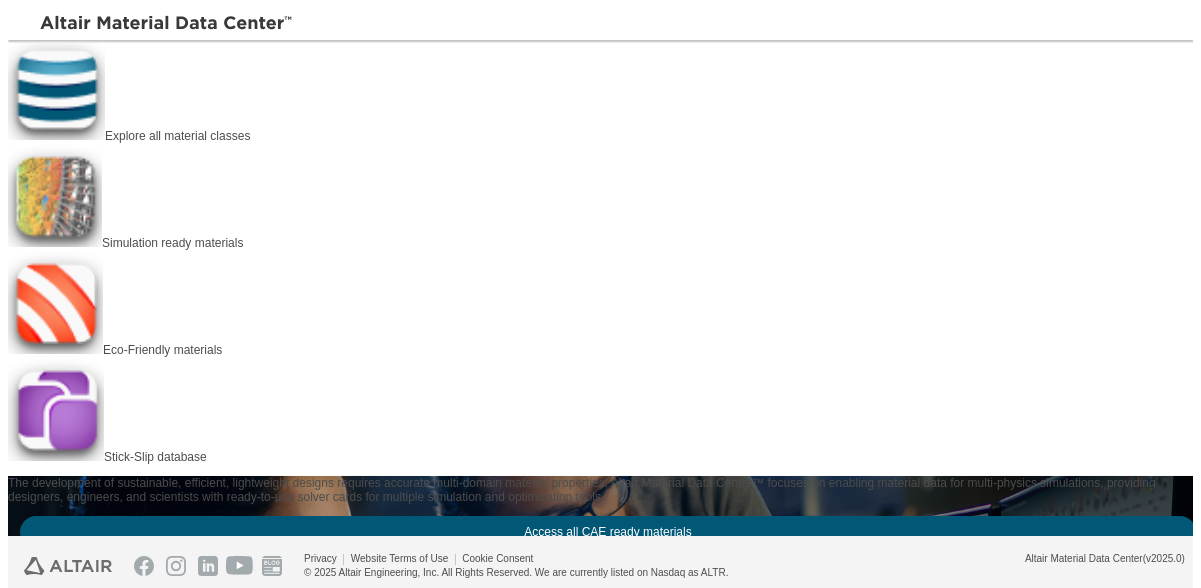 scroll, scrollTop: 0, scrollLeft: 0, axis: both 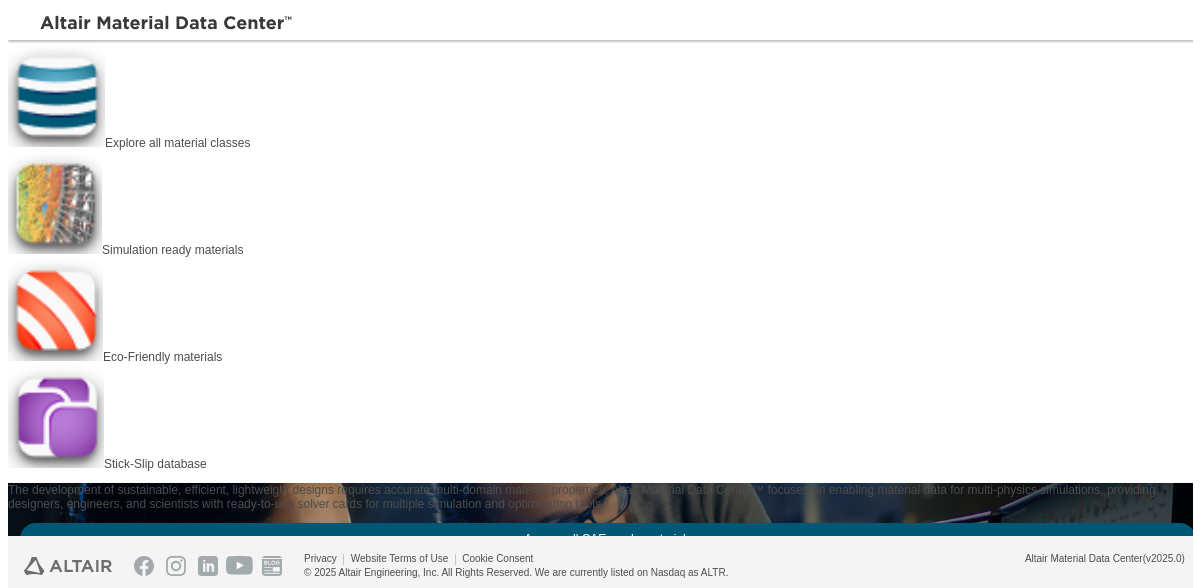 click on "Explore all material classes" at bounding box center (177, 143) 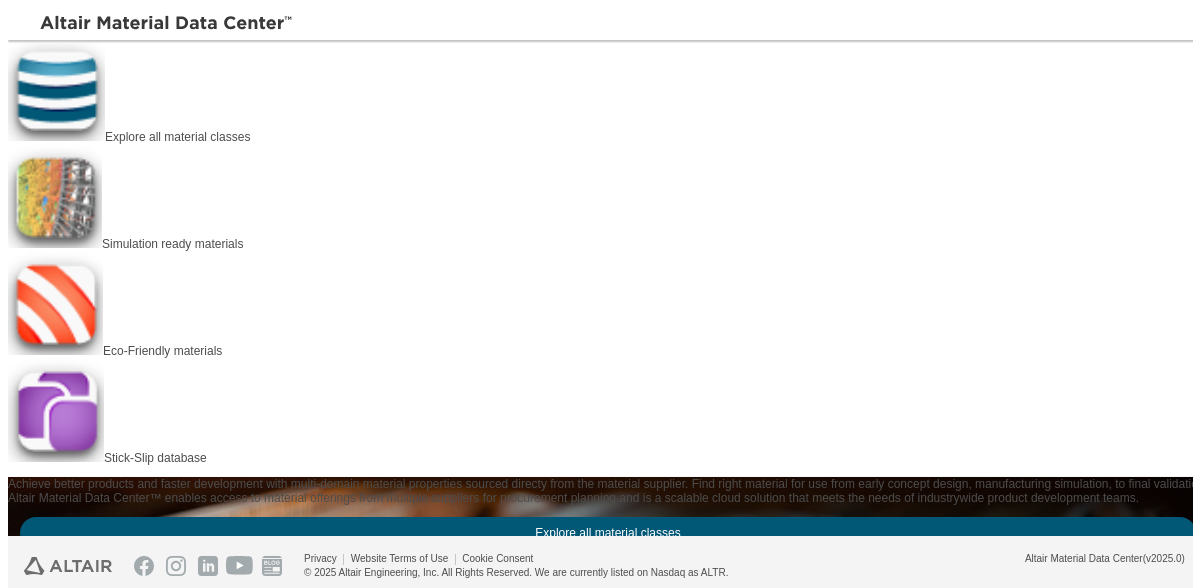 scroll, scrollTop: 0, scrollLeft: 0, axis: both 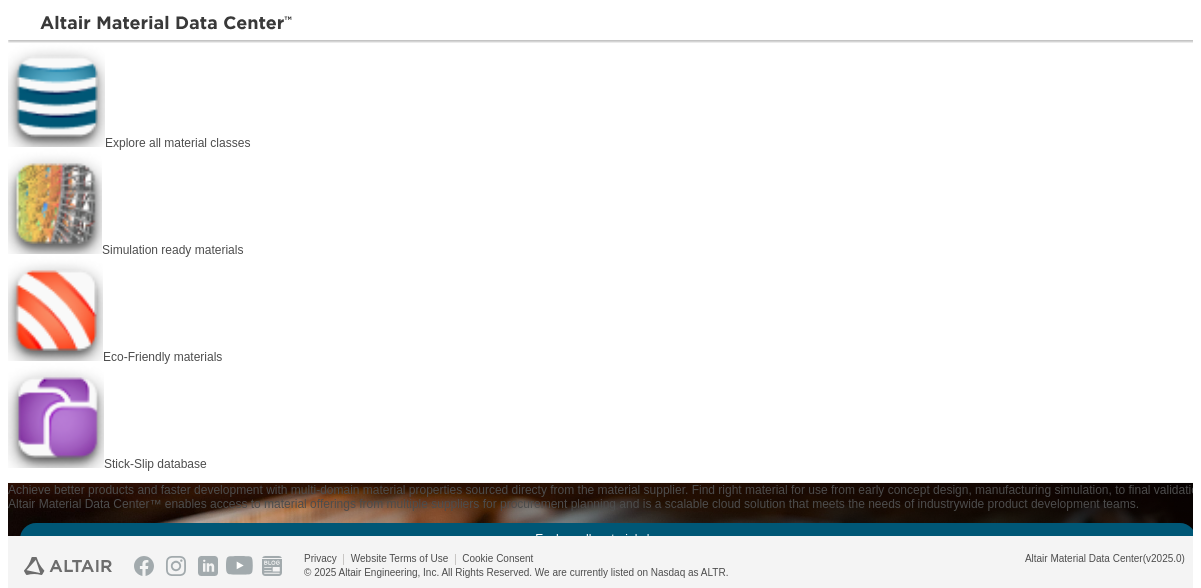 click on "Explore all material classes" at bounding box center (608, 539) 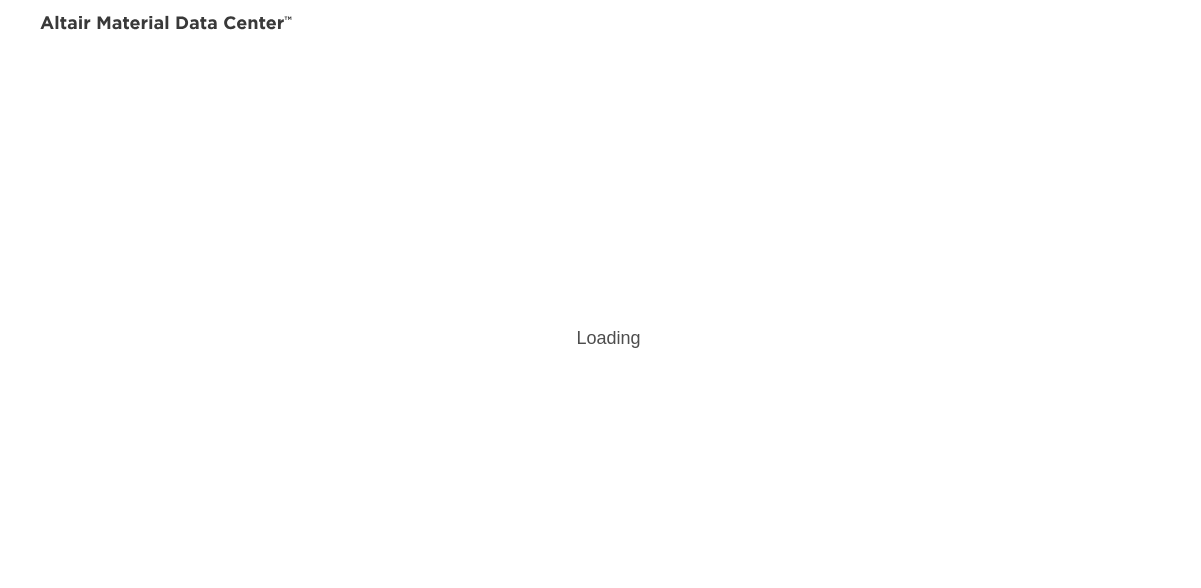 scroll, scrollTop: 0, scrollLeft: 0, axis: both 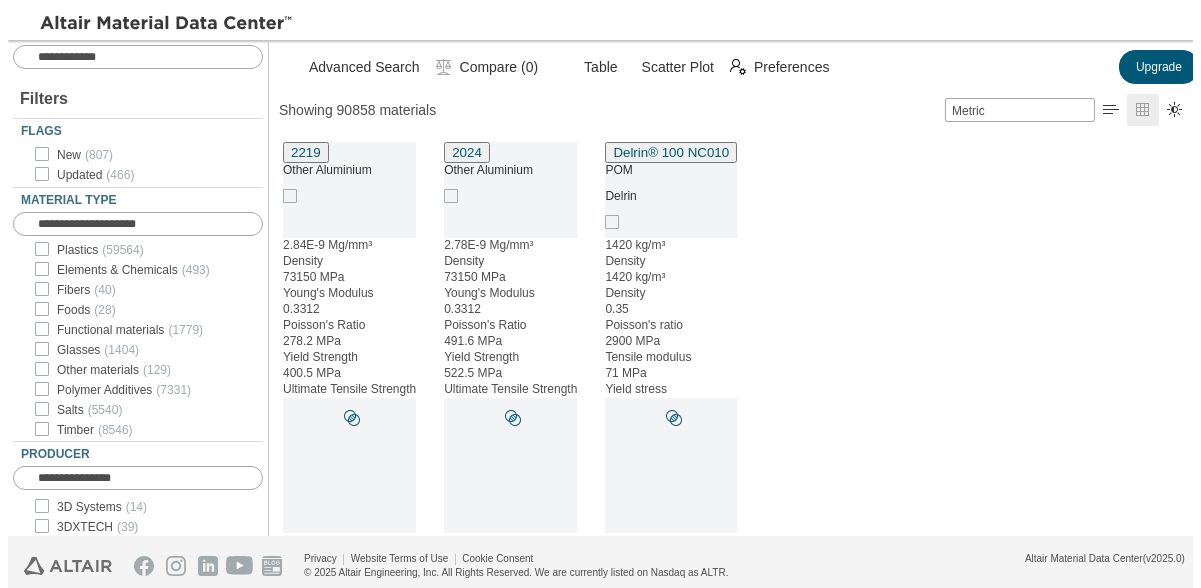 click at bounding box center [21, 330] 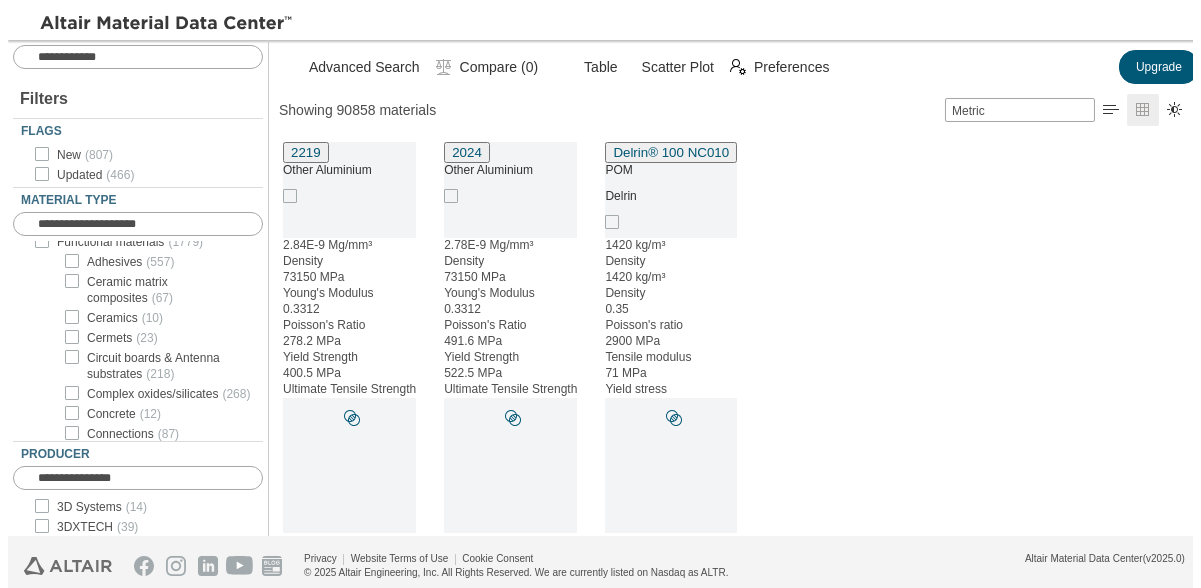scroll, scrollTop: 123, scrollLeft: 0, axis: vertical 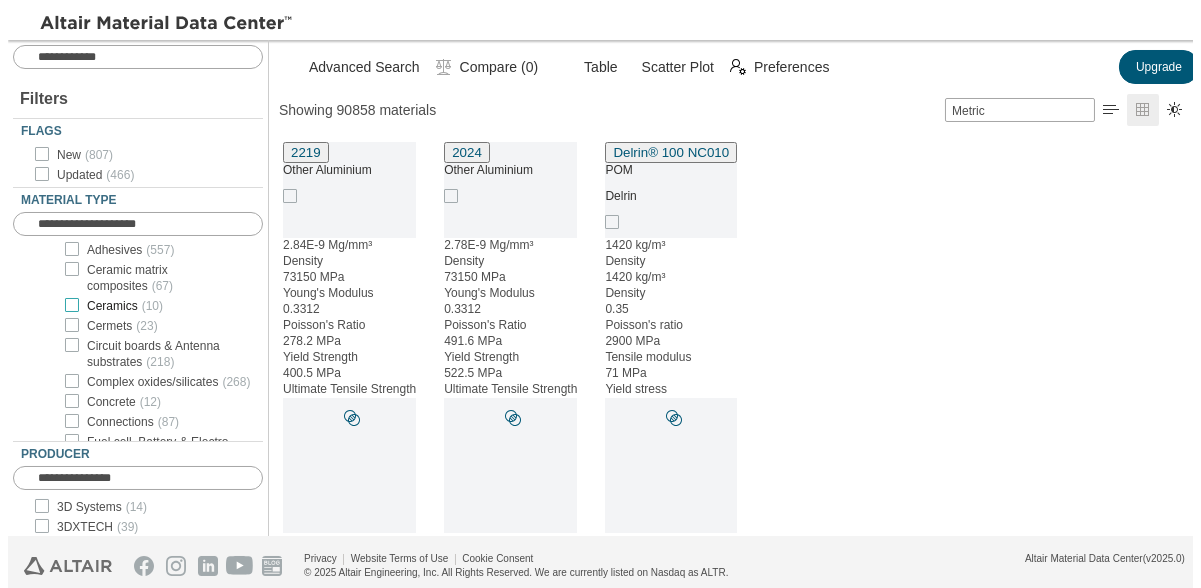 click at bounding box center [72, 305] 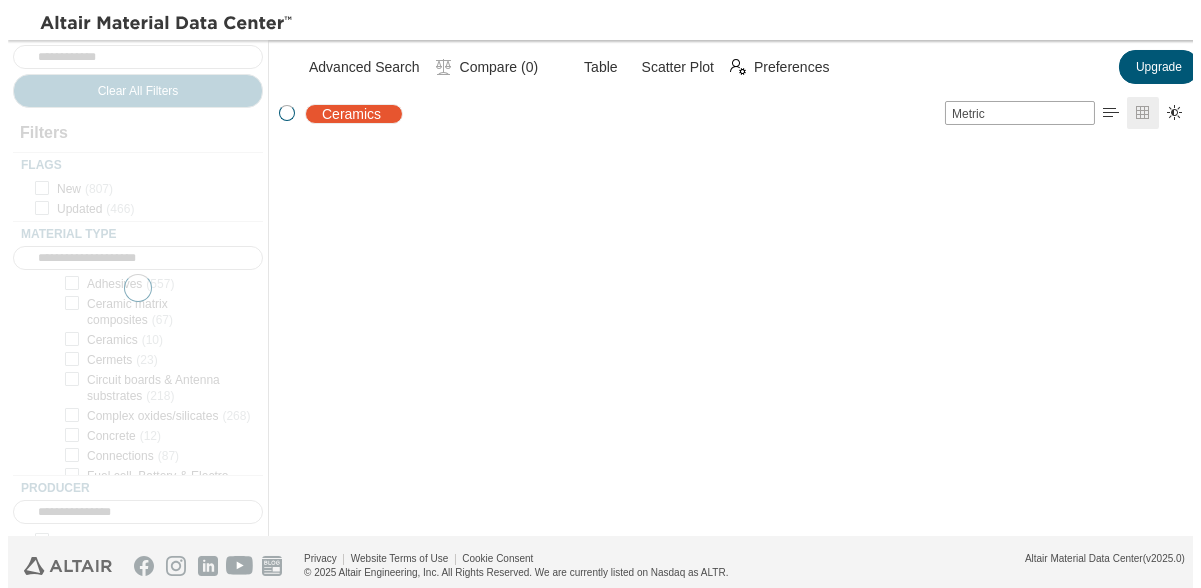 scroll, scrollTop: 386, scrollLeft: 926, axis: both 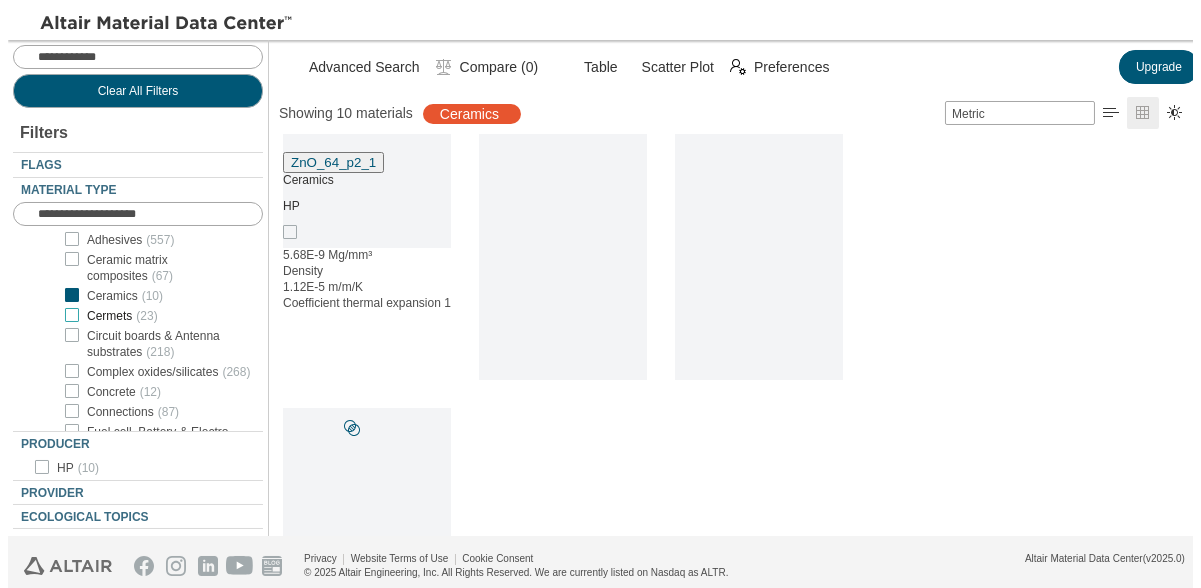 click at bounding box center (72, 315) 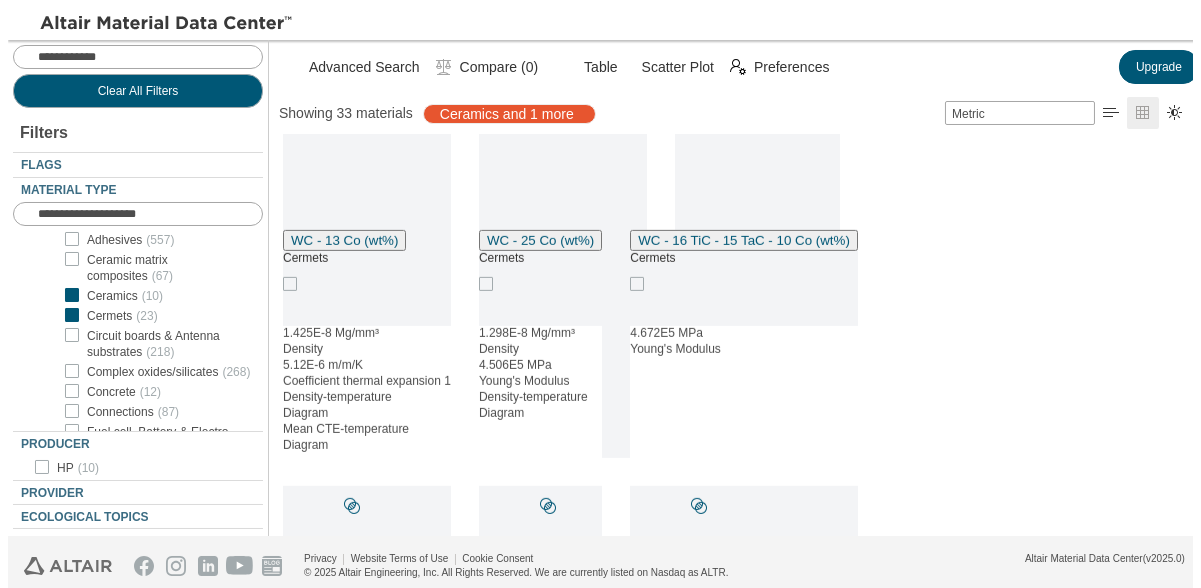 scroll, scrollTop: 3976, scrollLeft: 0, axis: vertical 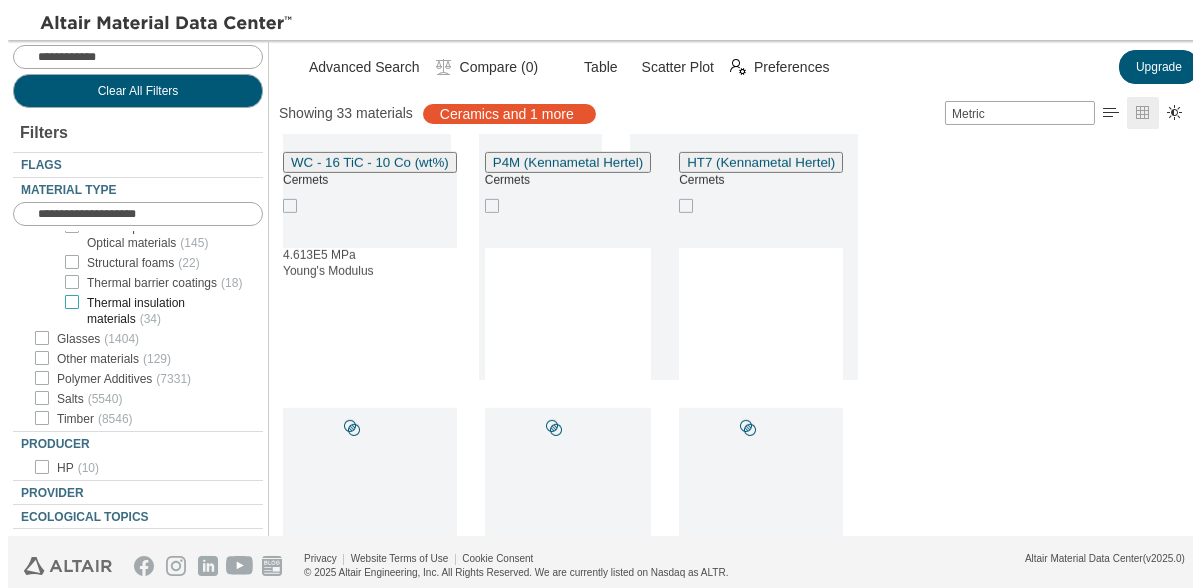 click at bounding box center [72, 302] 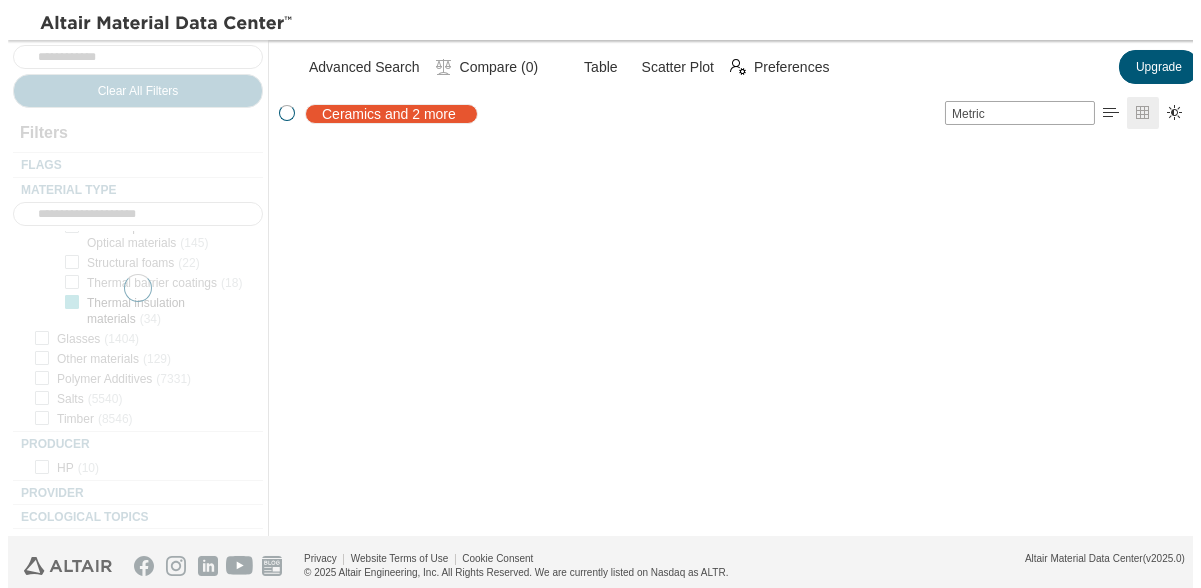scroll, scrollTop: 0, scrollLeft: 0, axis: both 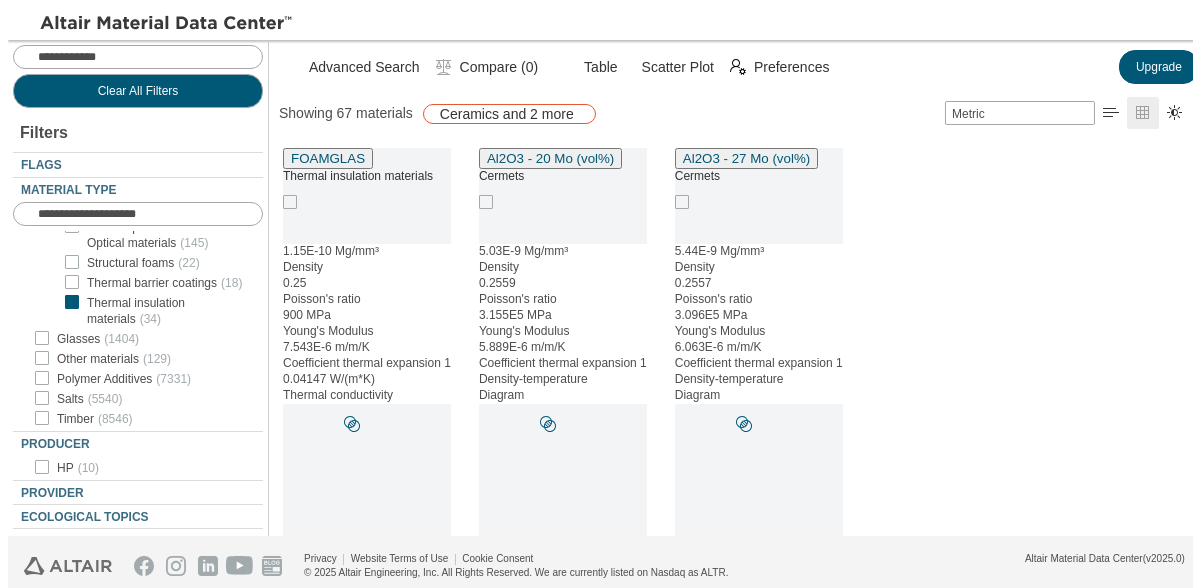 click on "Ceramics and 2 more" at bounding box center [507, 114] 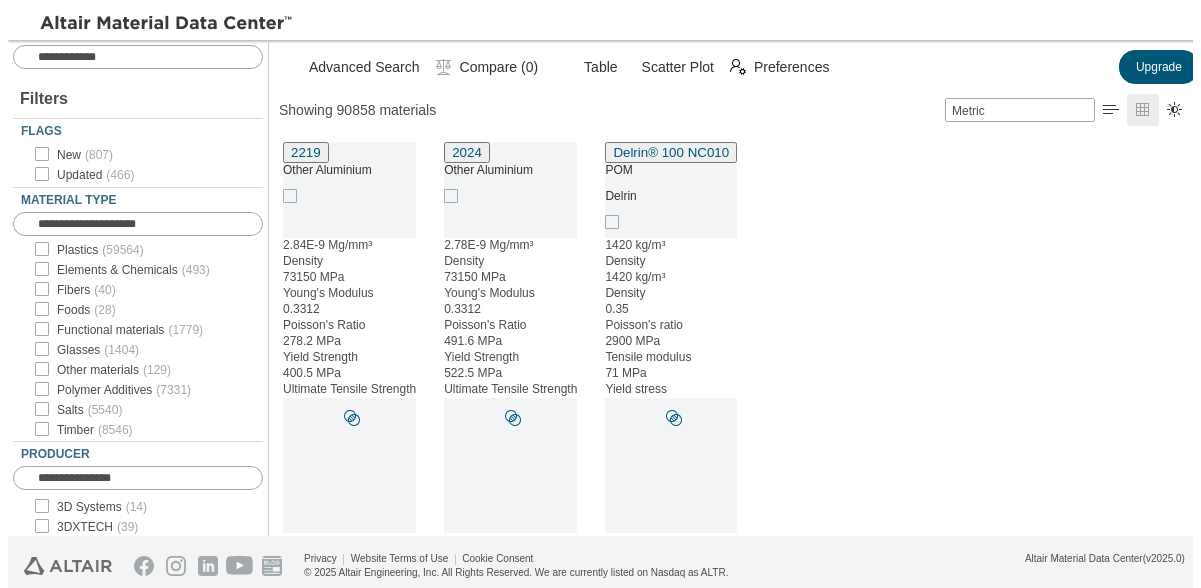 scroll, scrollTop: 389, scrollLeft: 926, axis: both 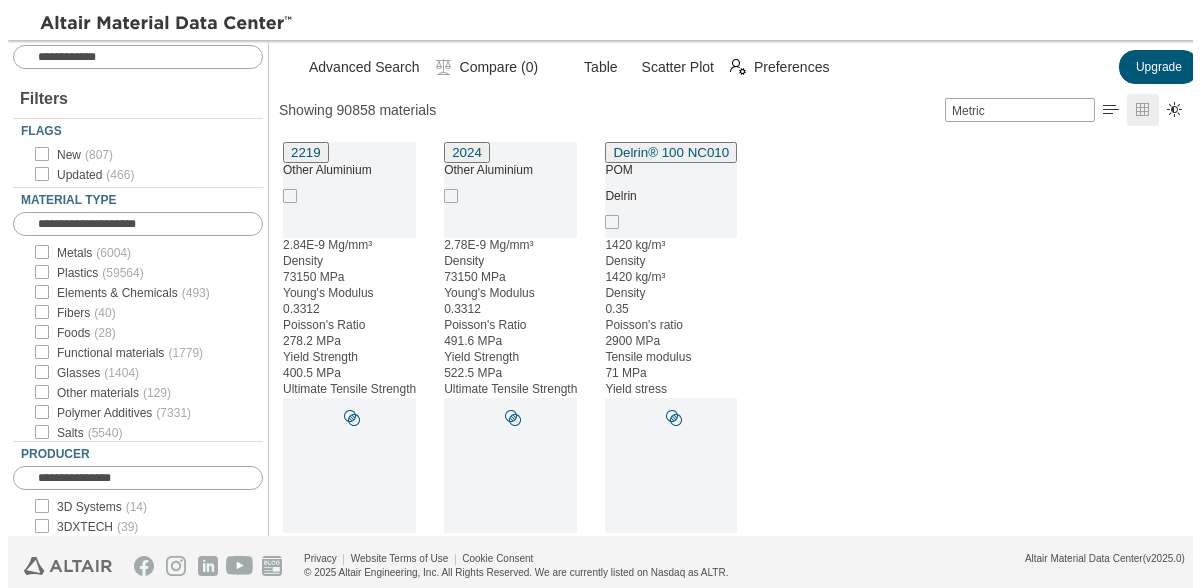 click at bounding box center [21, 253] 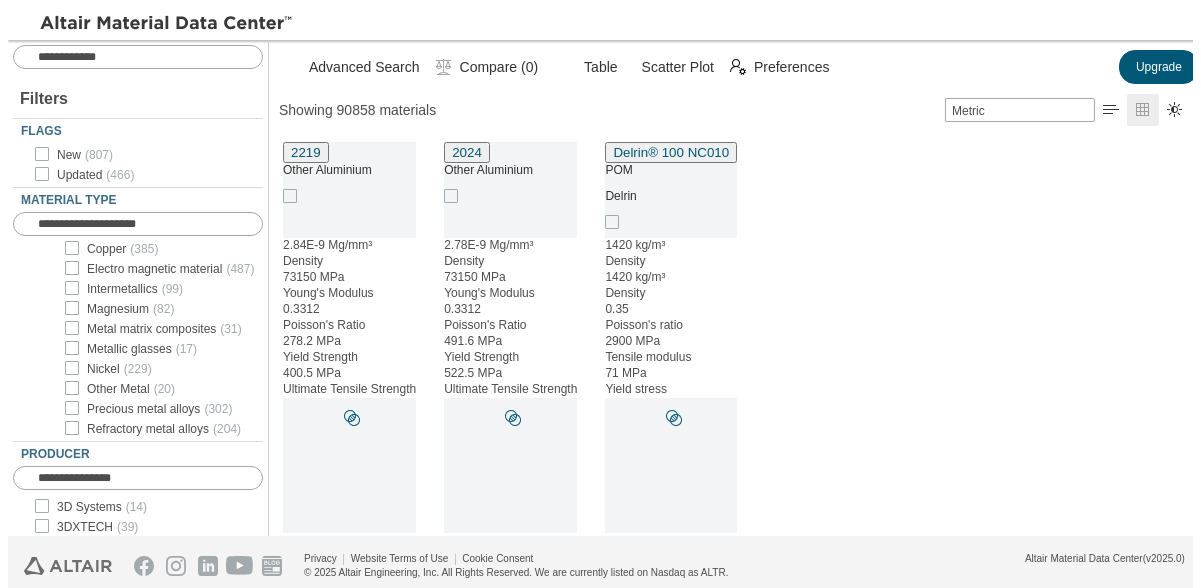 scroll, scrollTop: 200, scrollLeft: 0, axis: vertical 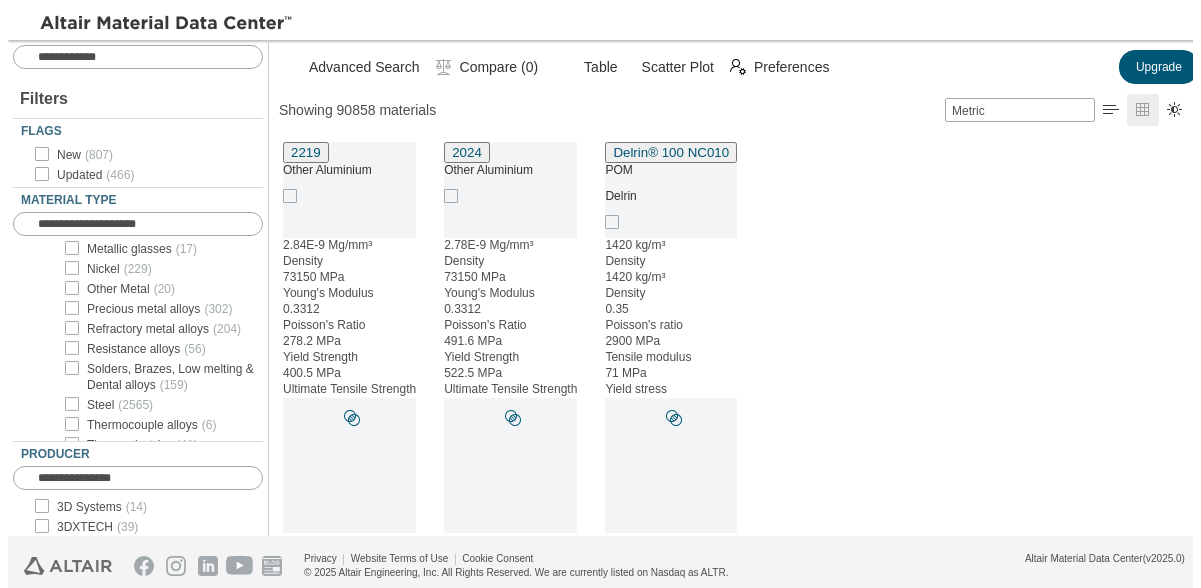 click at bounding box center (51, 269) 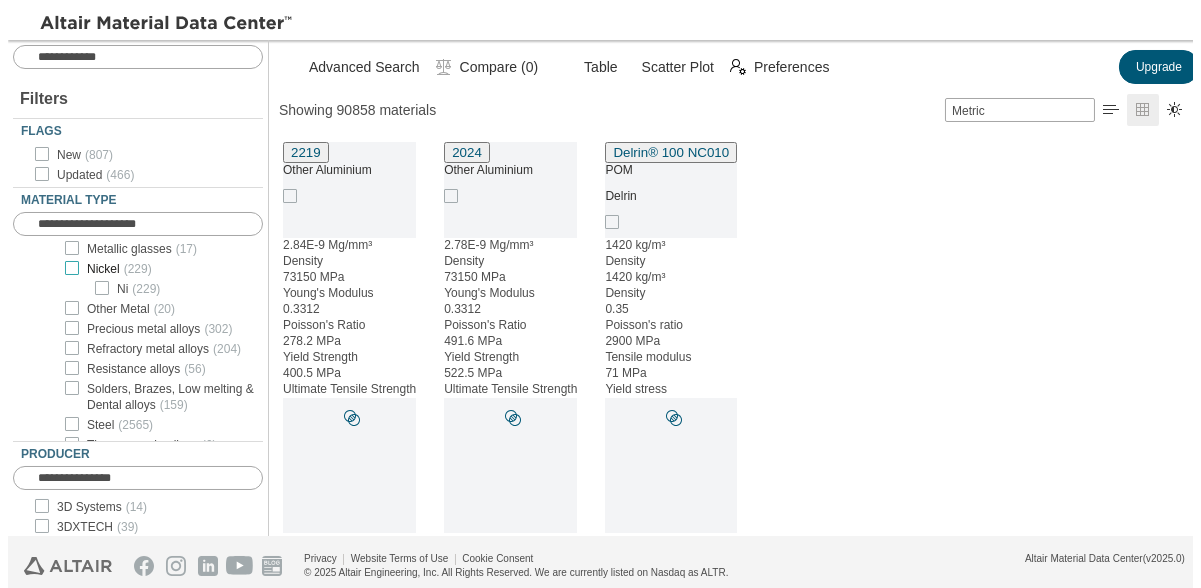 click at bounding box center [72, 268] 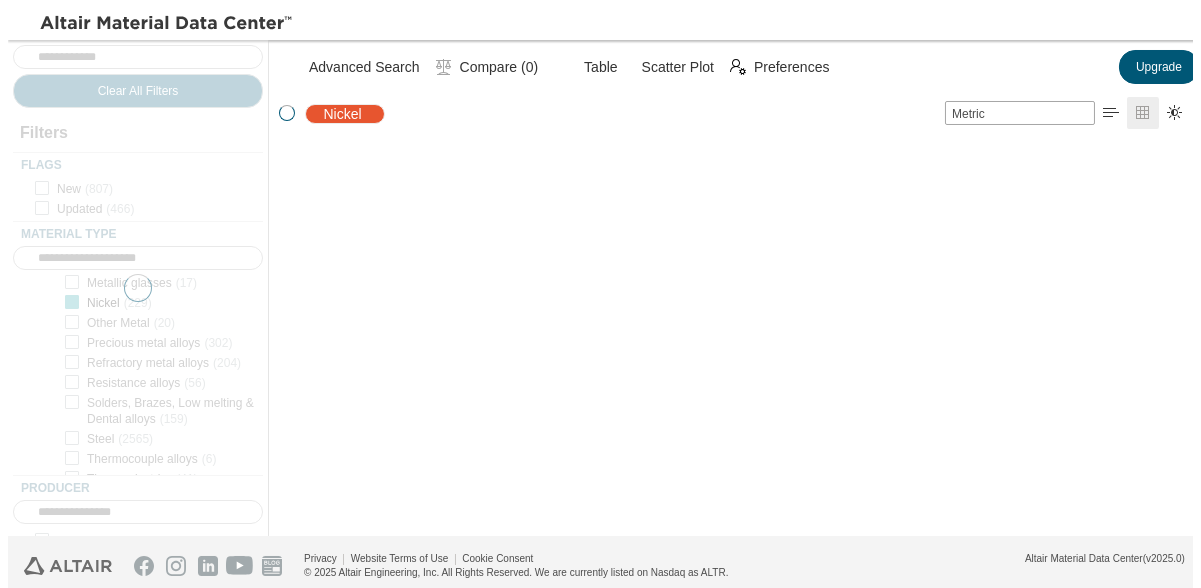 scroll, scrollTop: 386, scrollLeft: 926, axis: both 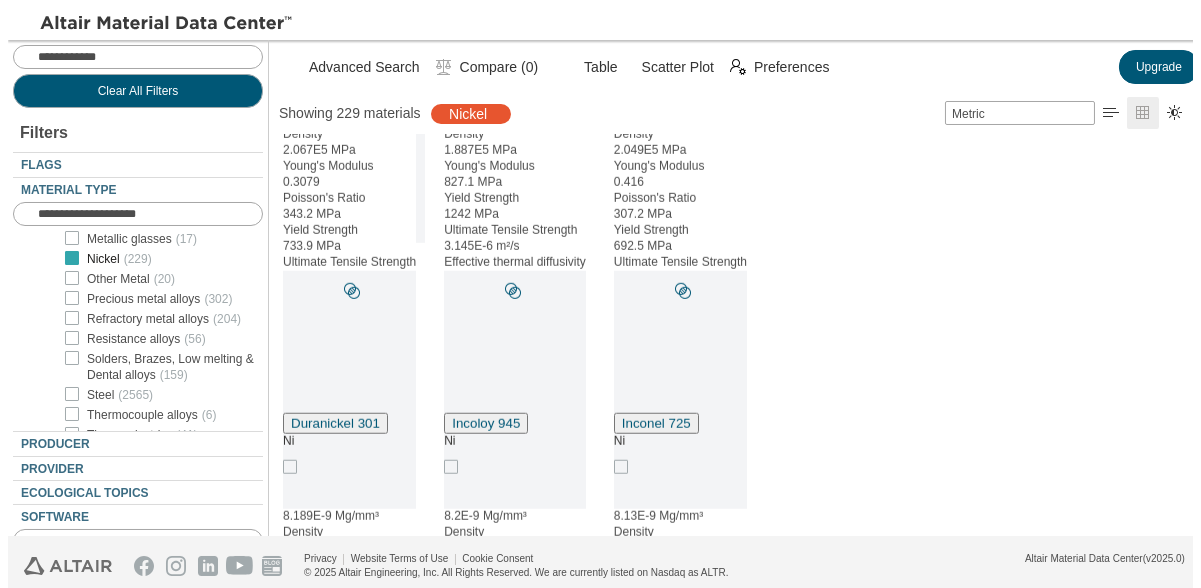 click at bounding box center [72, 258] 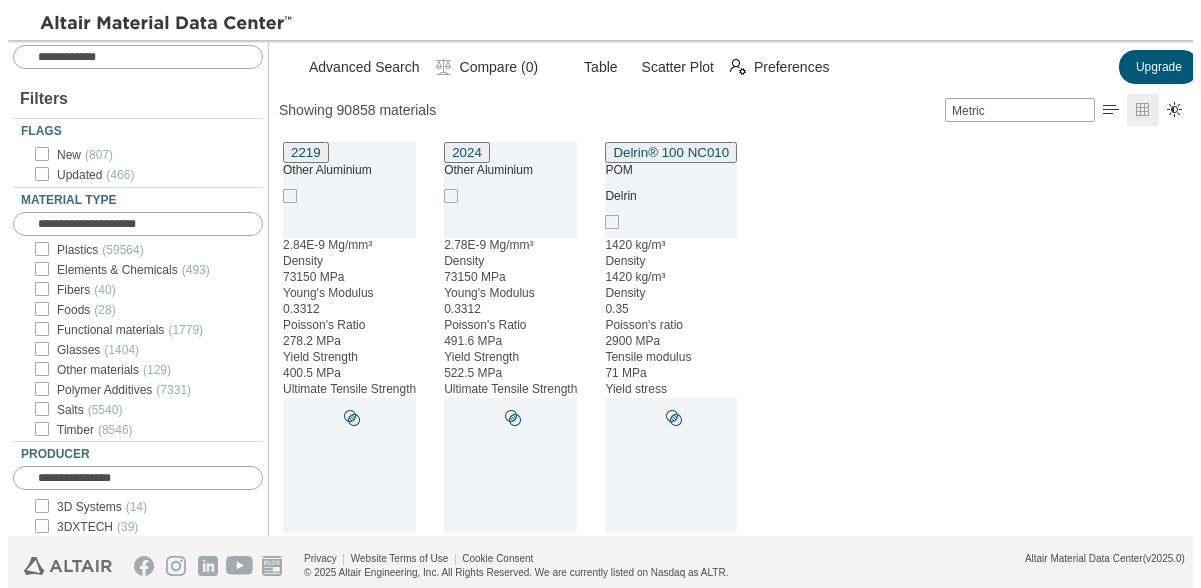 scroll, scrollTop: 389, scrollLeft: 926, axis: both 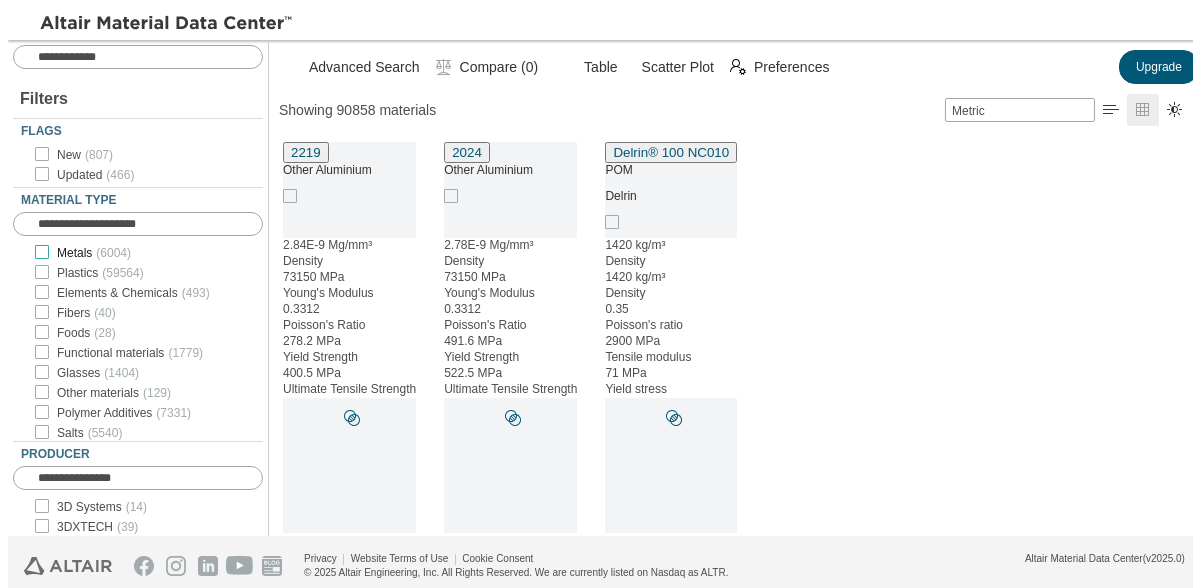 click at bounding box center [42, 252] 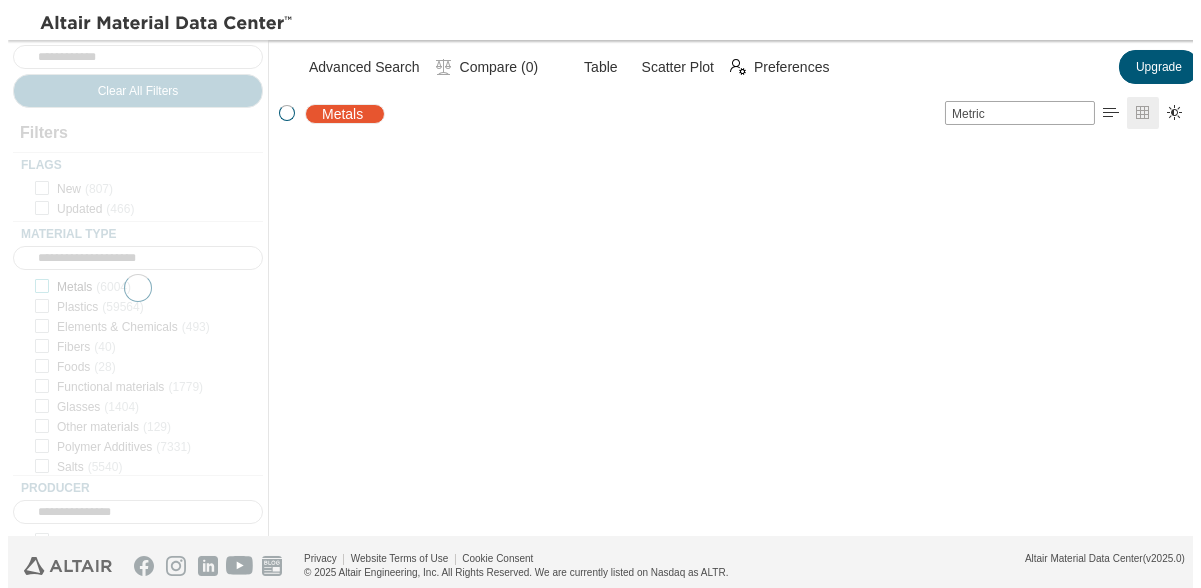 scroll, scrollTop: 386, scrollLeft: 926, axis: both 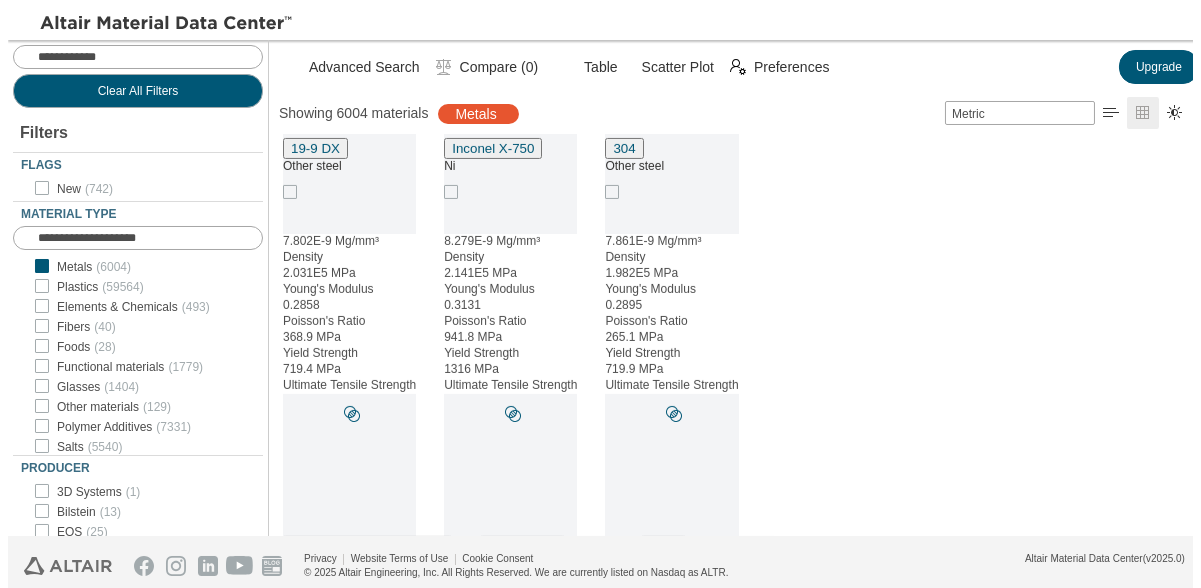 click at bounding box center (21, 267) 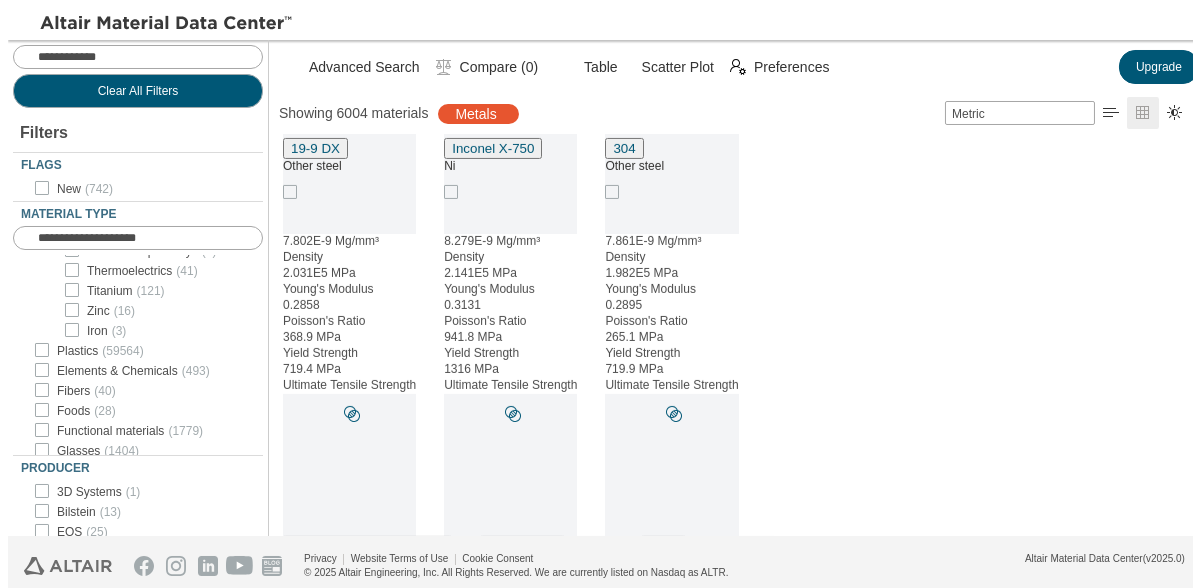 scroll, scrollTop: 400, scrollLeft: 0, axis: vertical 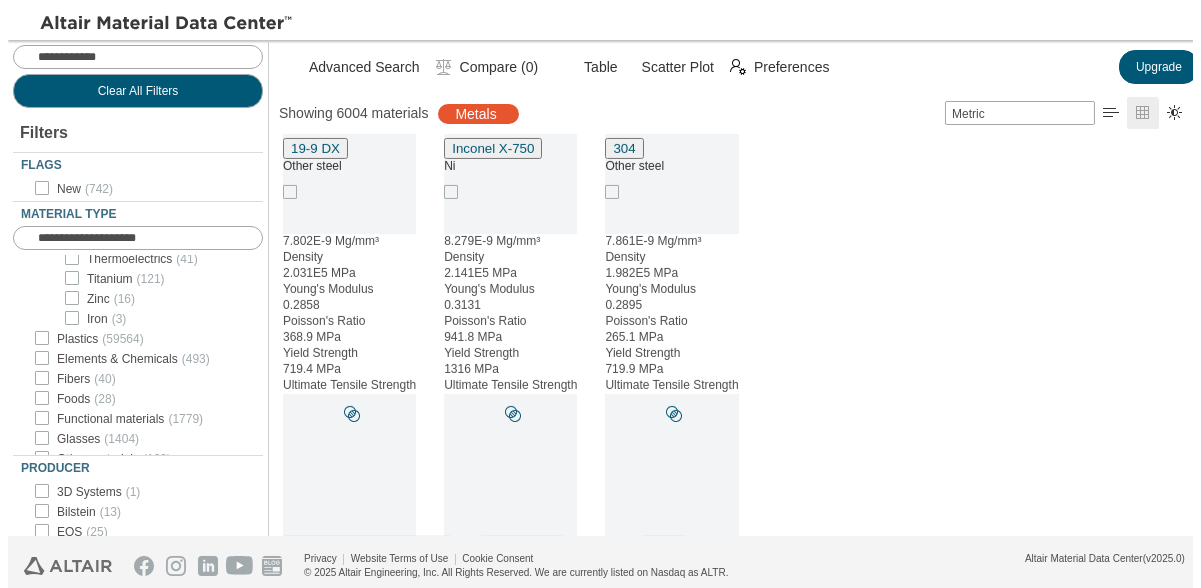 click at bounding box center [51, 219] 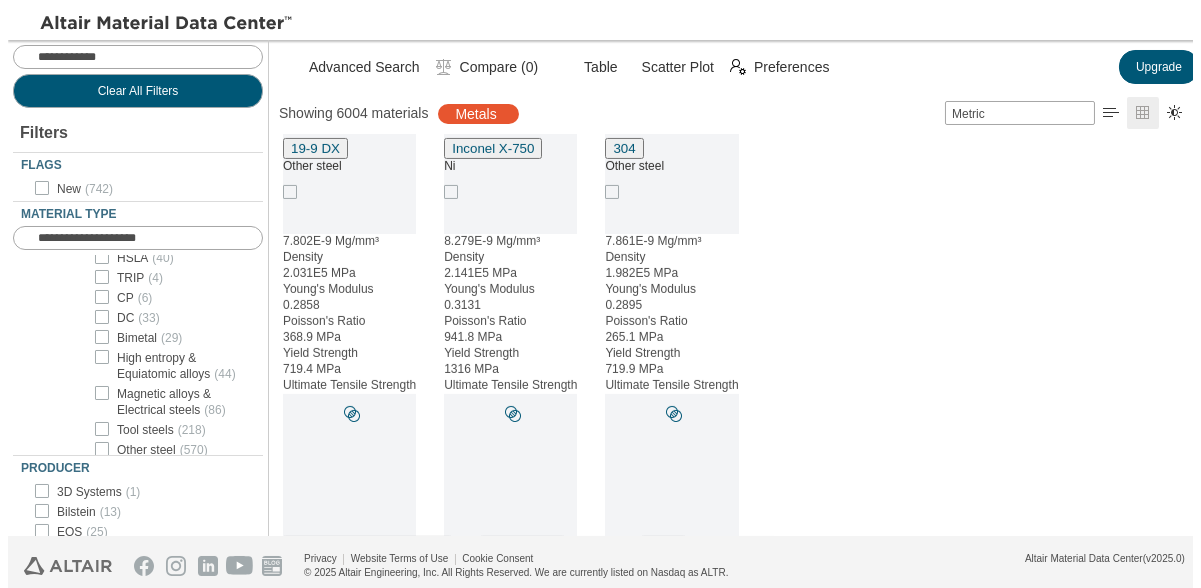 scroll, scrollTop: 499, scrollLeft: 0, axis: vertical 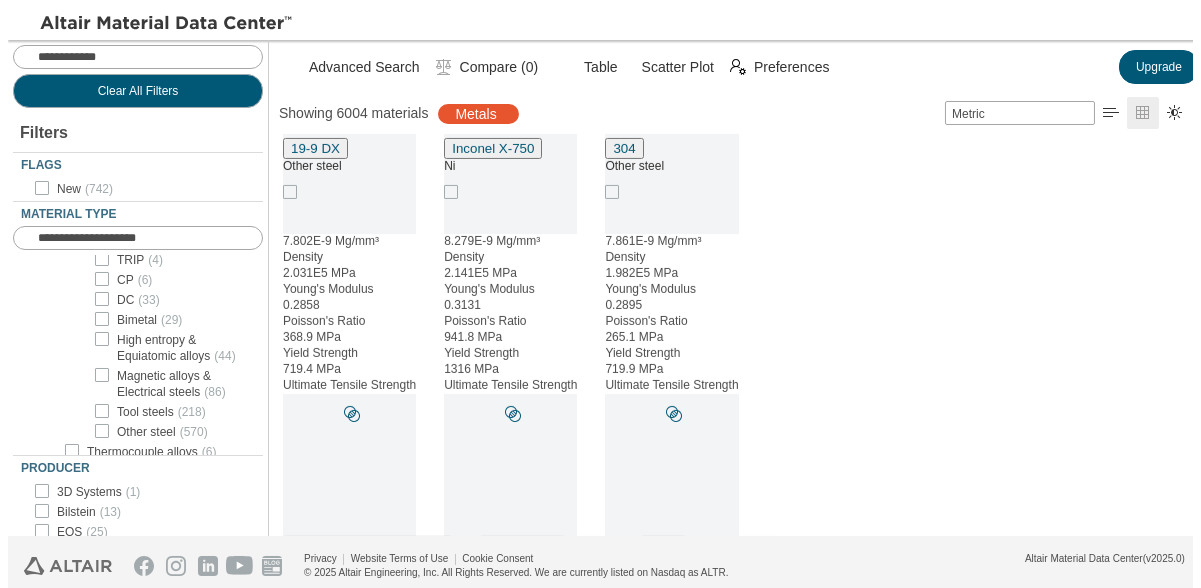 click at bounding box center (102, 219) 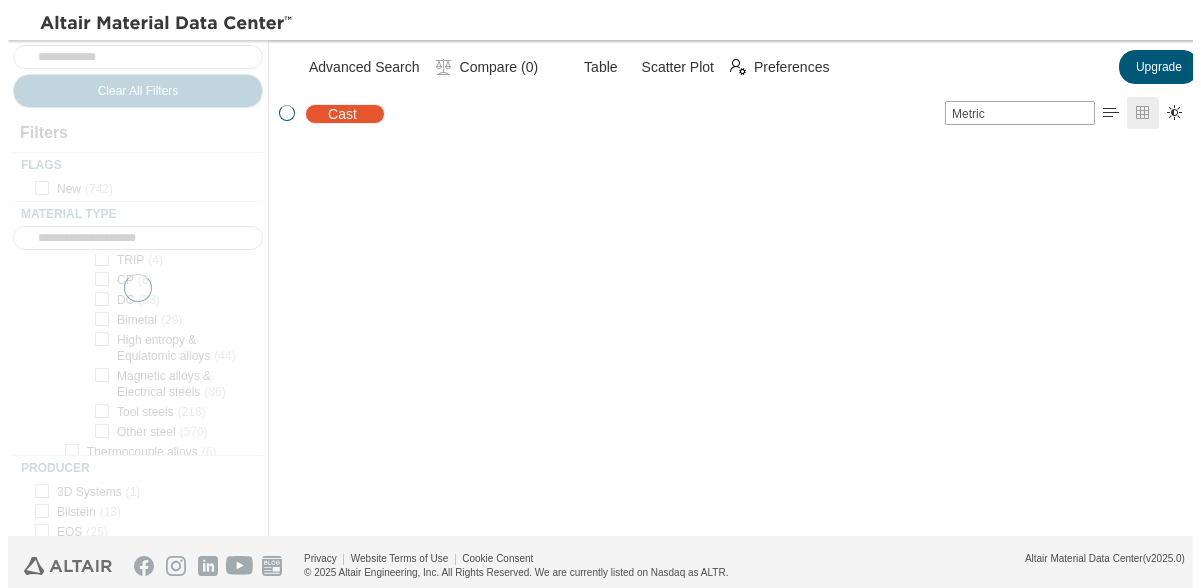 scroll, scrollTop: 0, scrollLeft: 0, axis: both 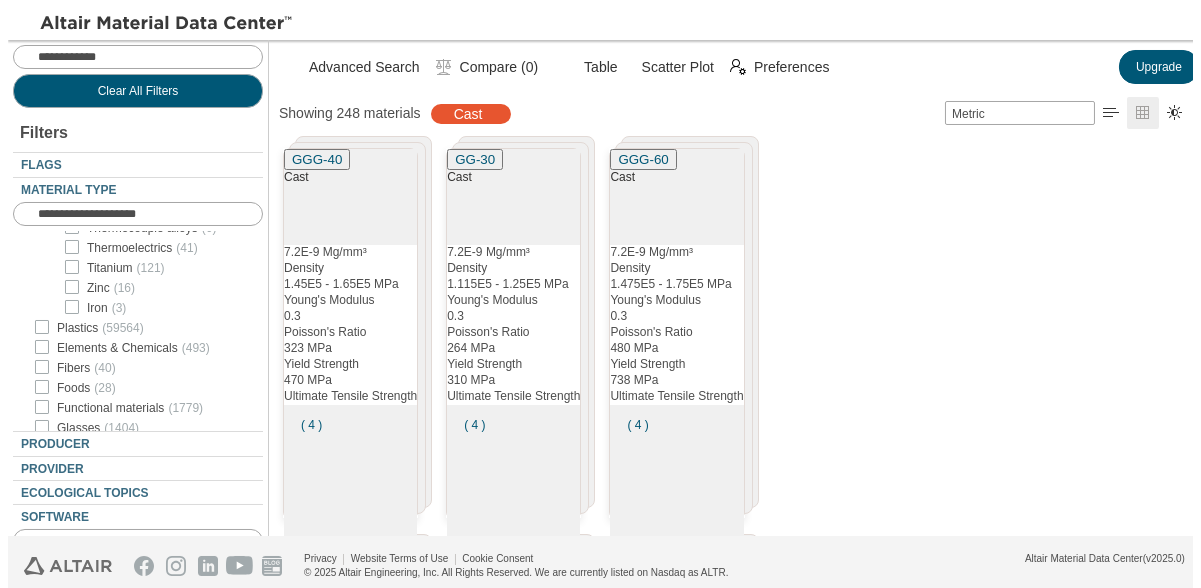 click at bounding box center (293, 417) 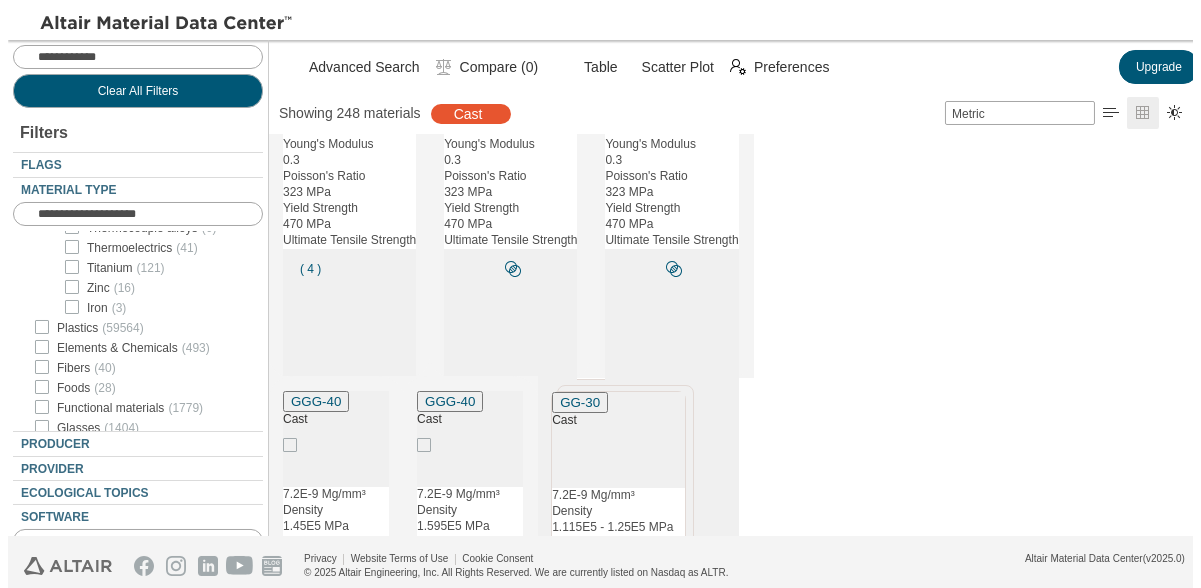 scroll, scrollTop: 100, scrollLeft: 0, axis: vertical 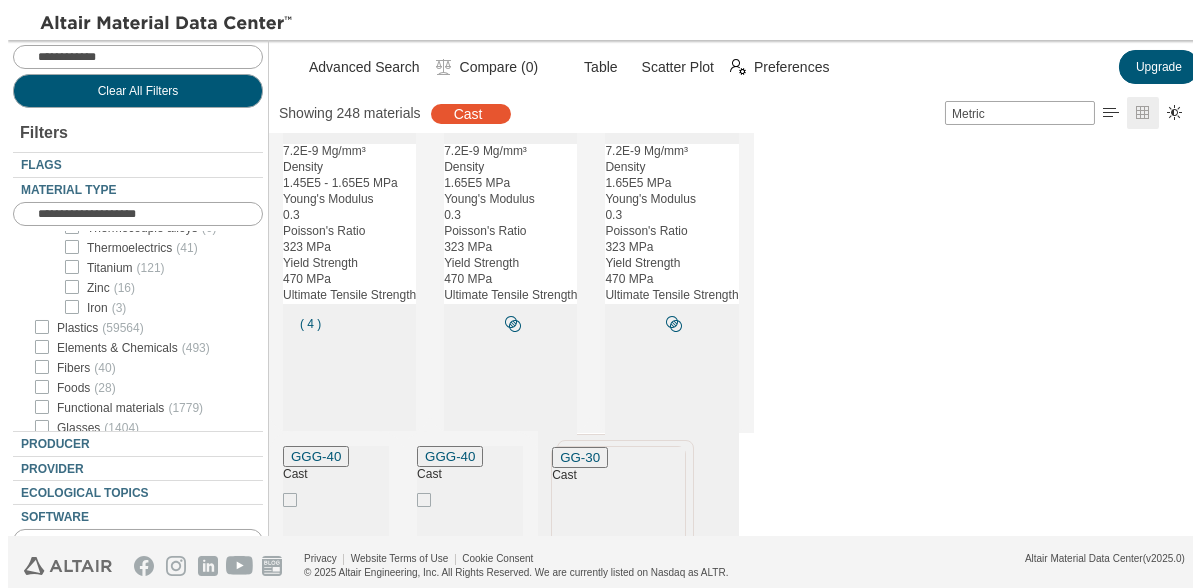 click at bounding box center [292, 316] 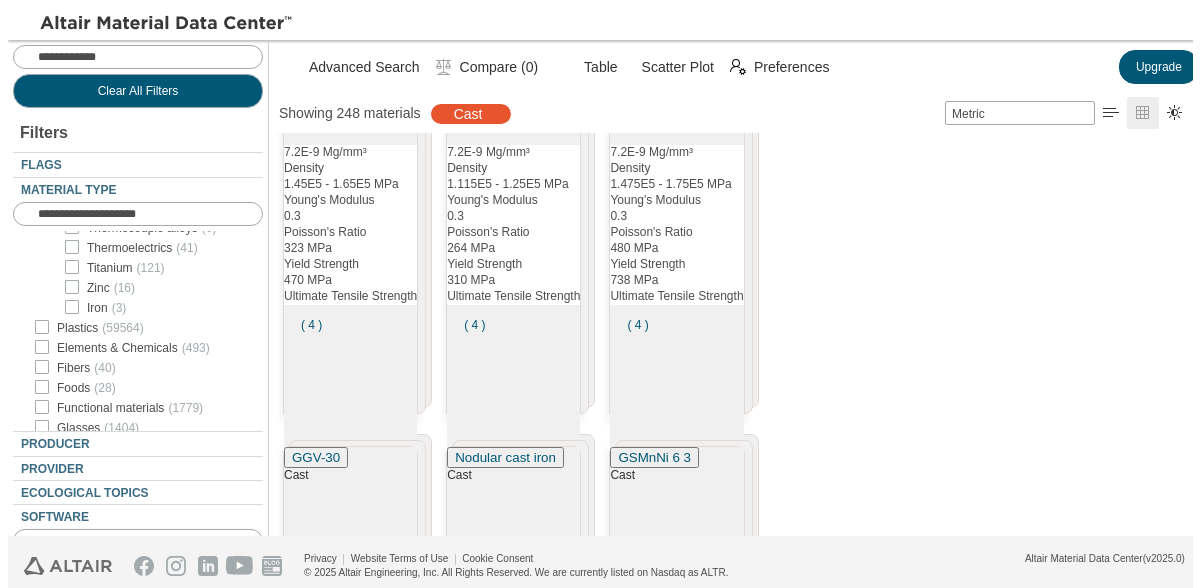 click at bounding box center [293, 317] 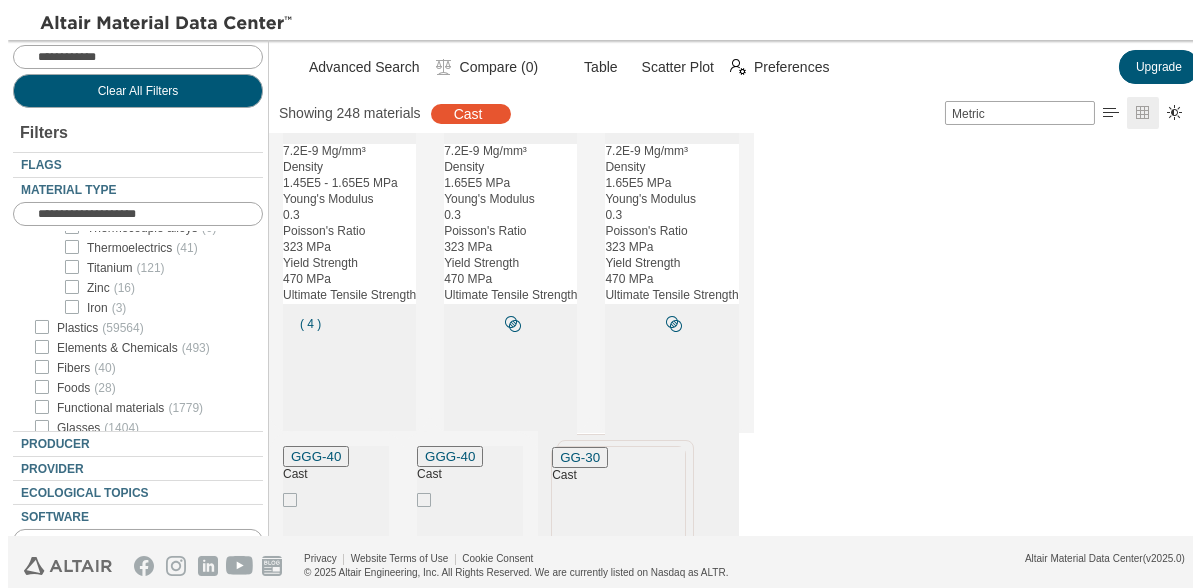 click at bounding box center (292, 316) 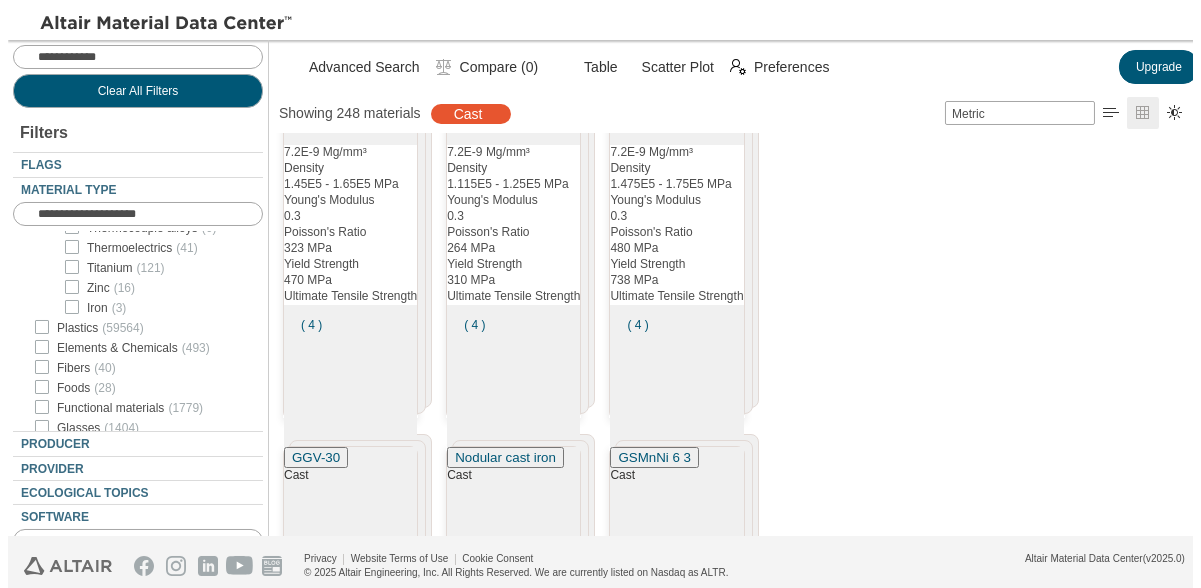 click on "( 4 )" at bounding box center (311, 325) 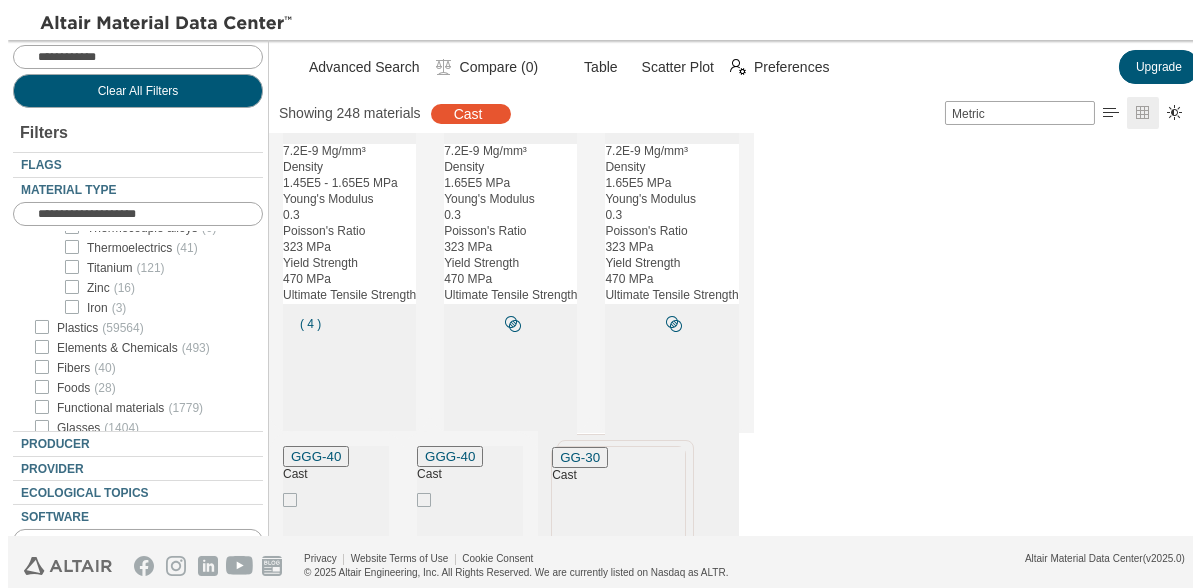 scroll, scrollTop: 0, scrollLeft: 0, axis: both 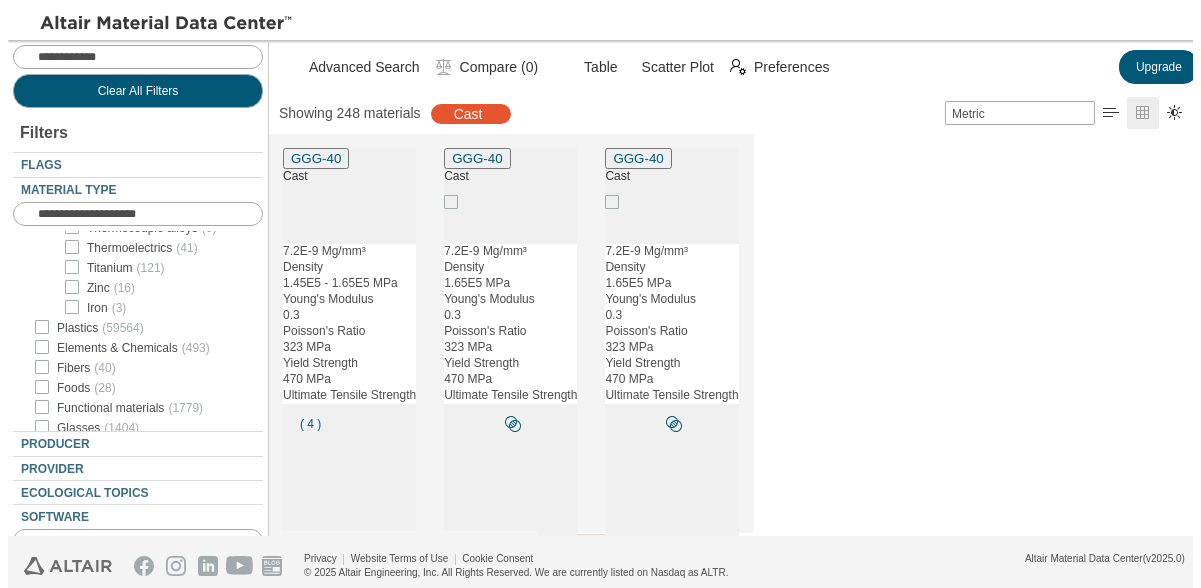 click on "( 4 )" at bounding box center [310, 424] 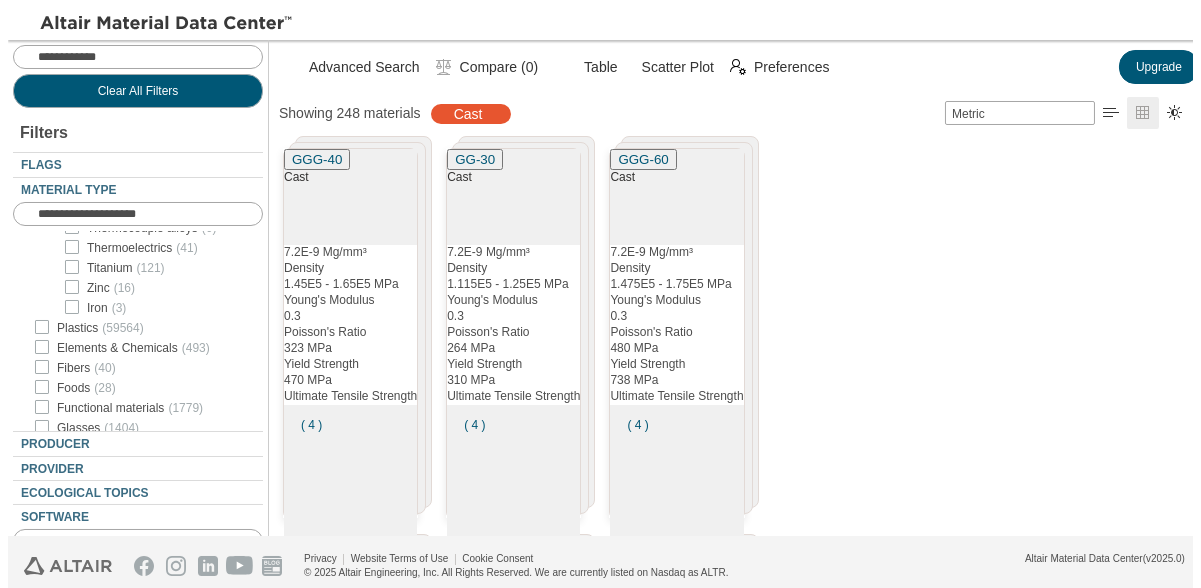 click on "( 4 )" at bounding box center (311, 425) 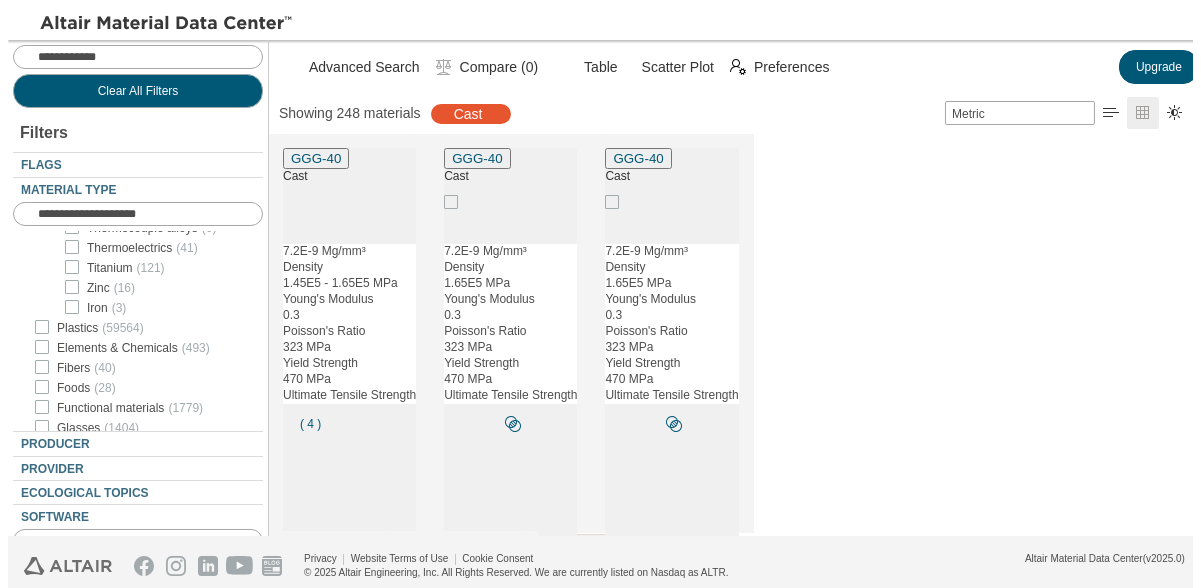 click on "( 4 )" at bounding box center [310, 424] 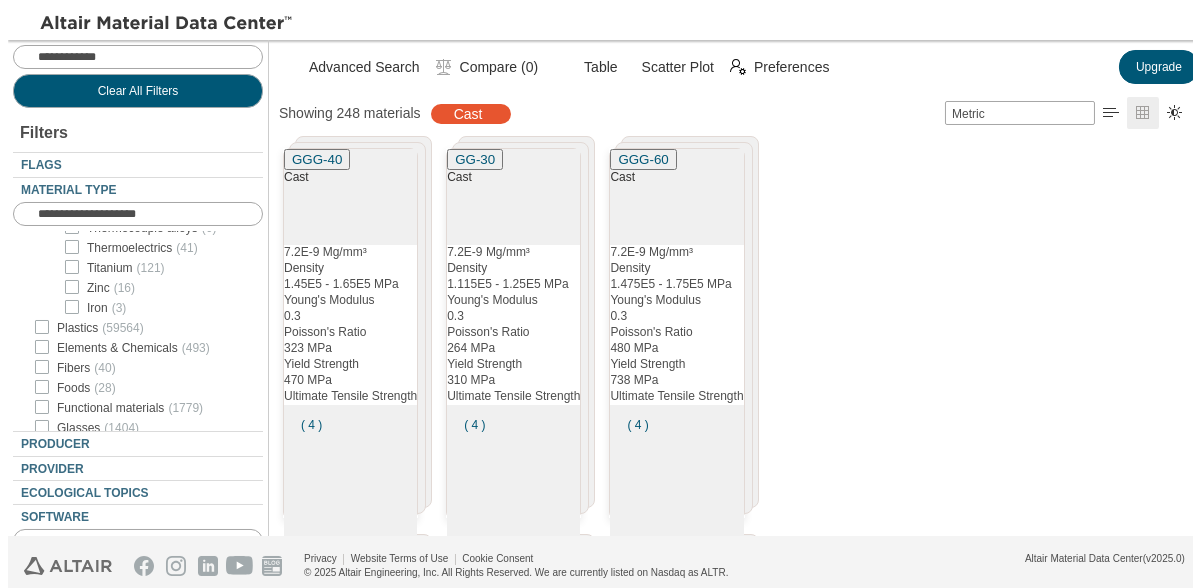 click on "( 4 )" at bounding box center [311, 425] 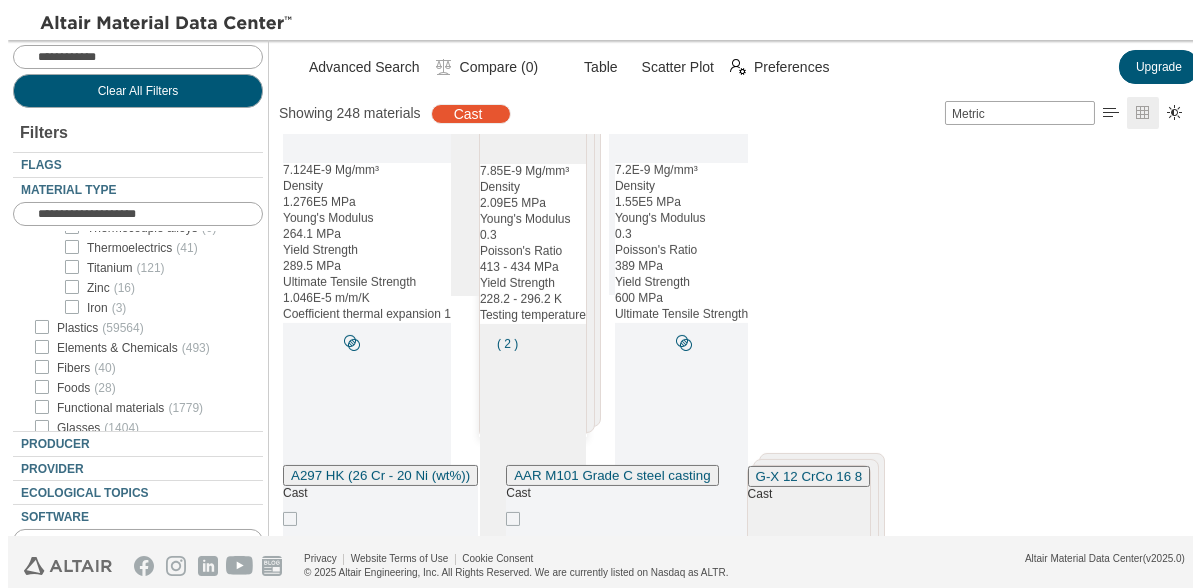 scroll, scrollTop: 2899, scrollLeft: 0, axis: vertical 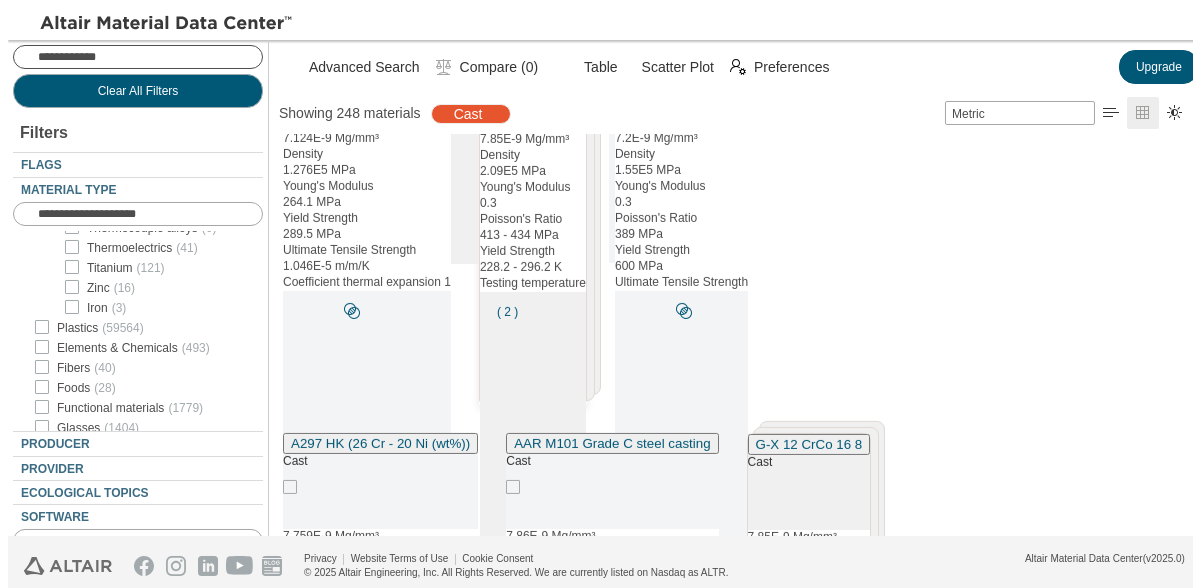click at bounding box center [150, 57] 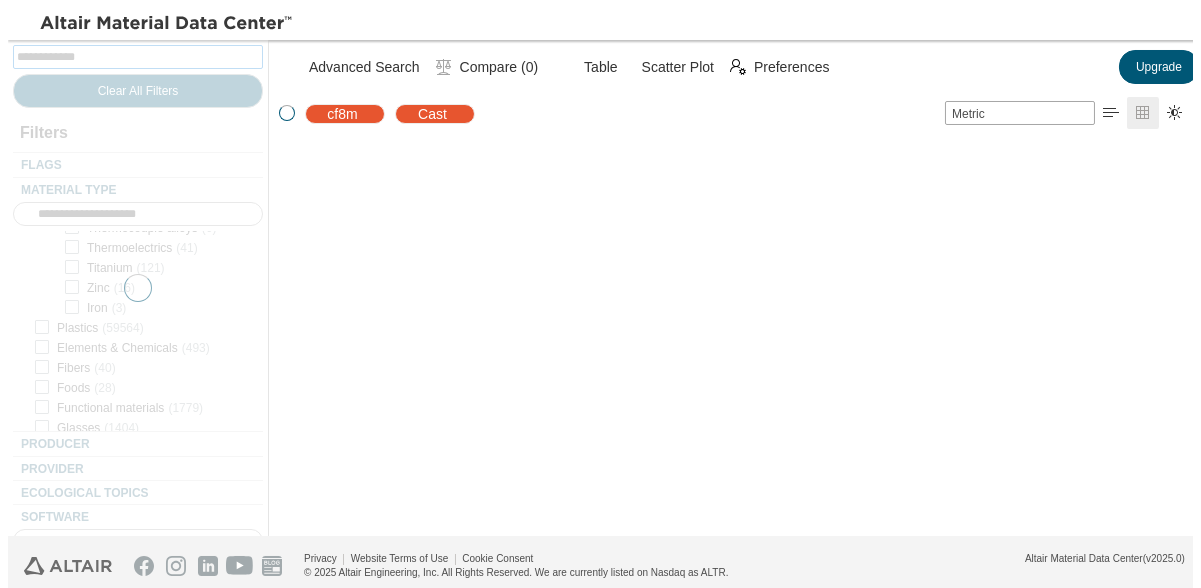 scroll, scrollTop: 0, scrollLeft: 0, axis: both 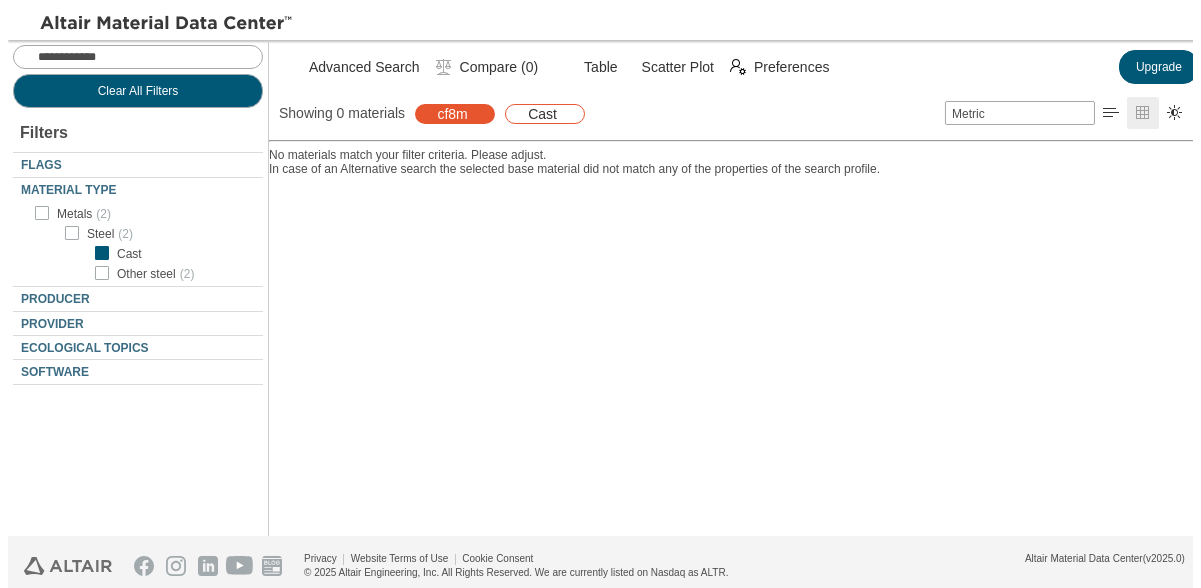 click at bounding box center [473, 114] 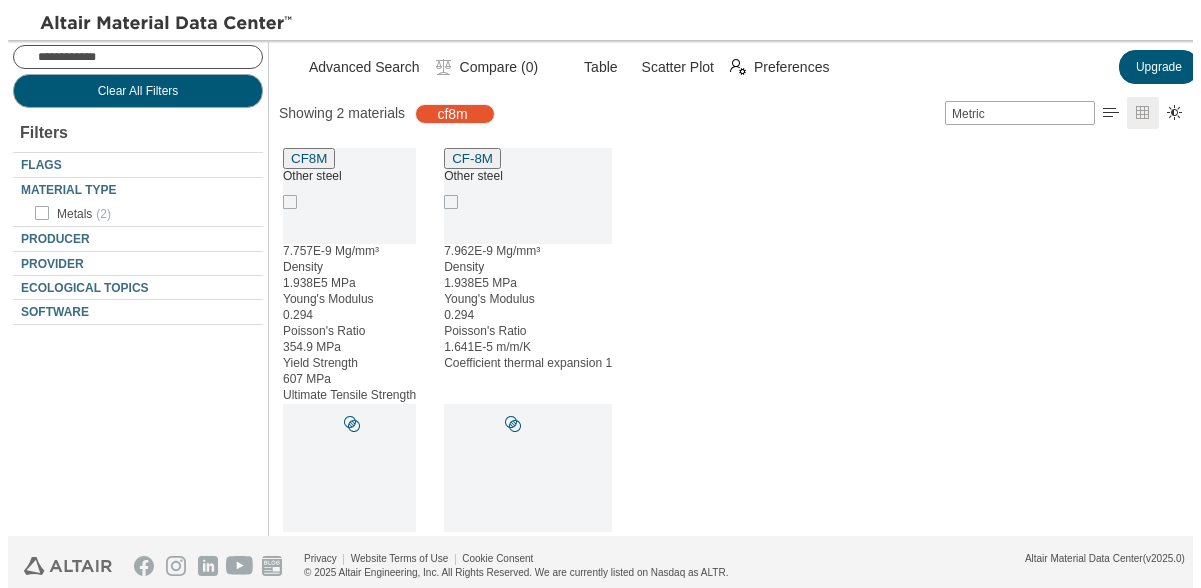 scroll, scrollTop: 16, scrollLeft: 16, axis: both 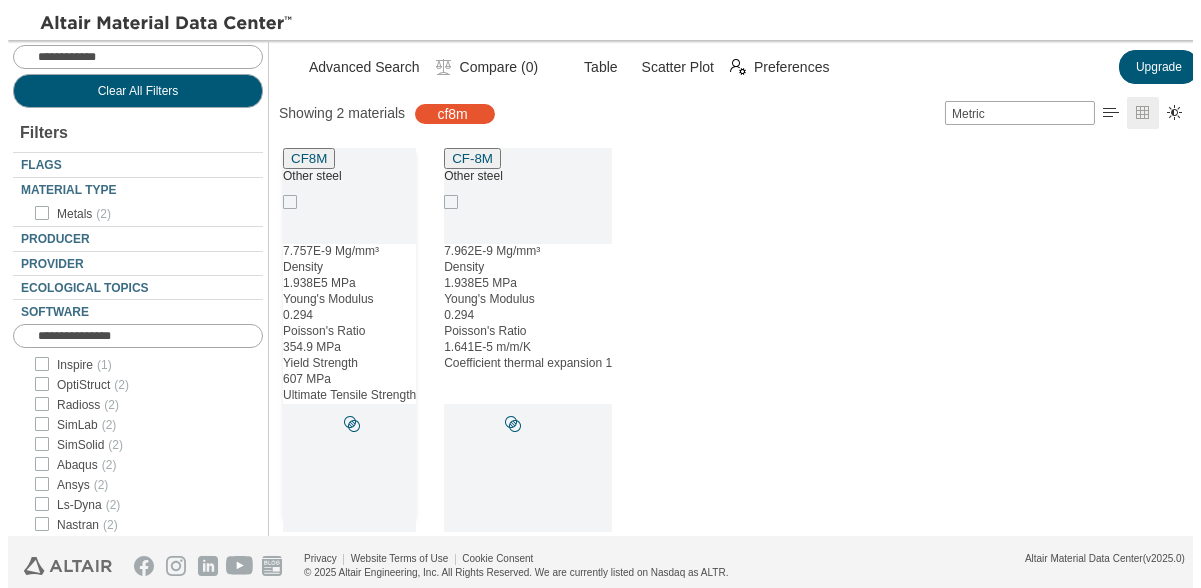 click on "CF8M" at bounding box center (309, 158) 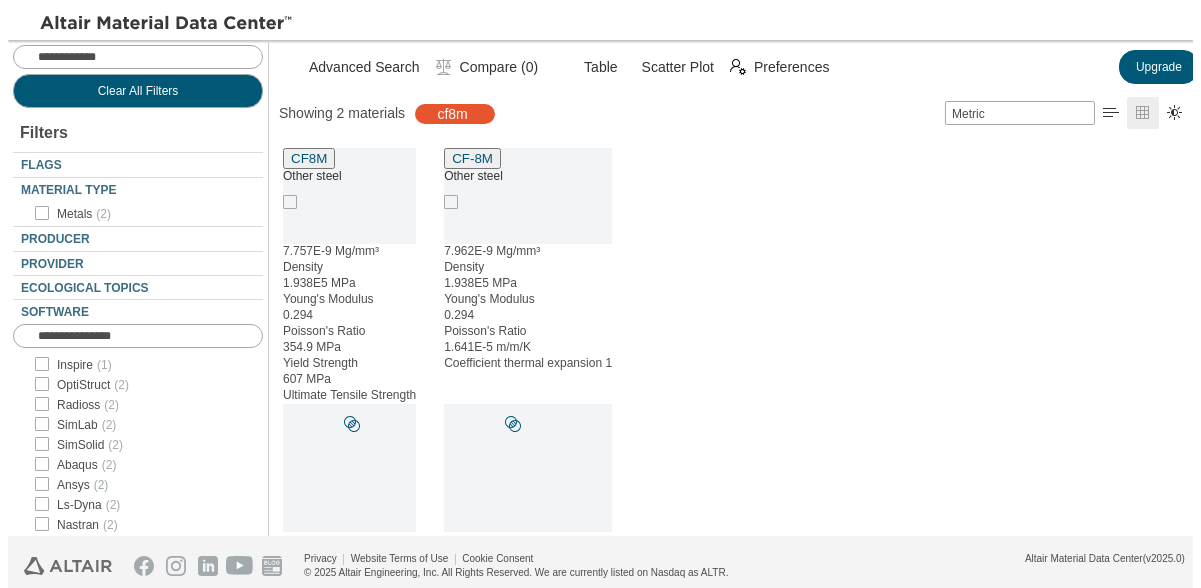 scroll, scrollTop: 355, scrollLeft: 325, axis: both 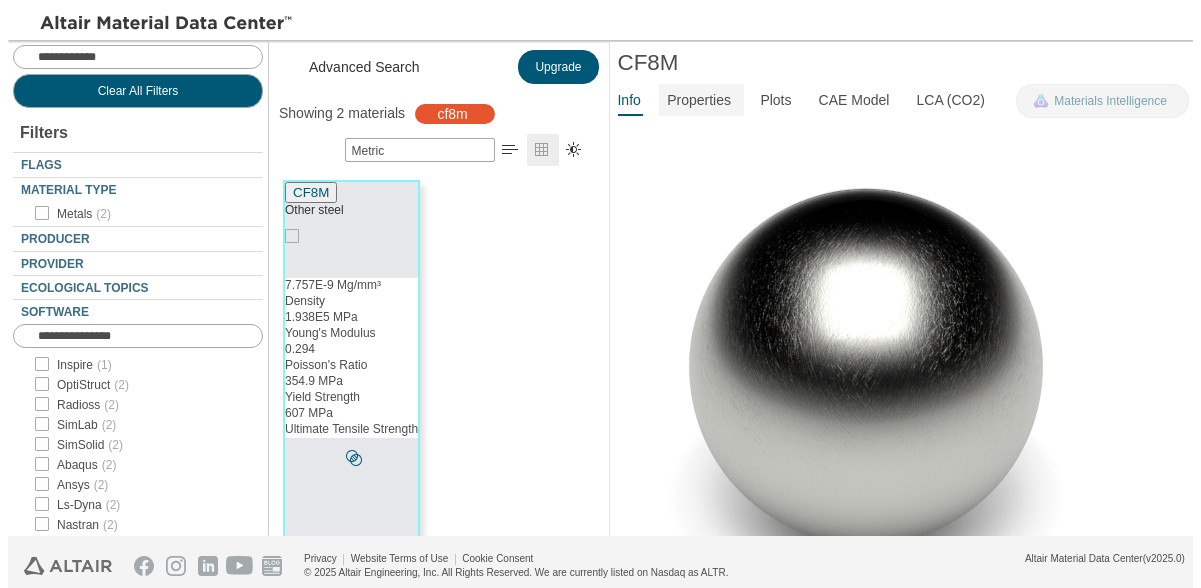 click on "Properties" at bounding box center (699, 100) 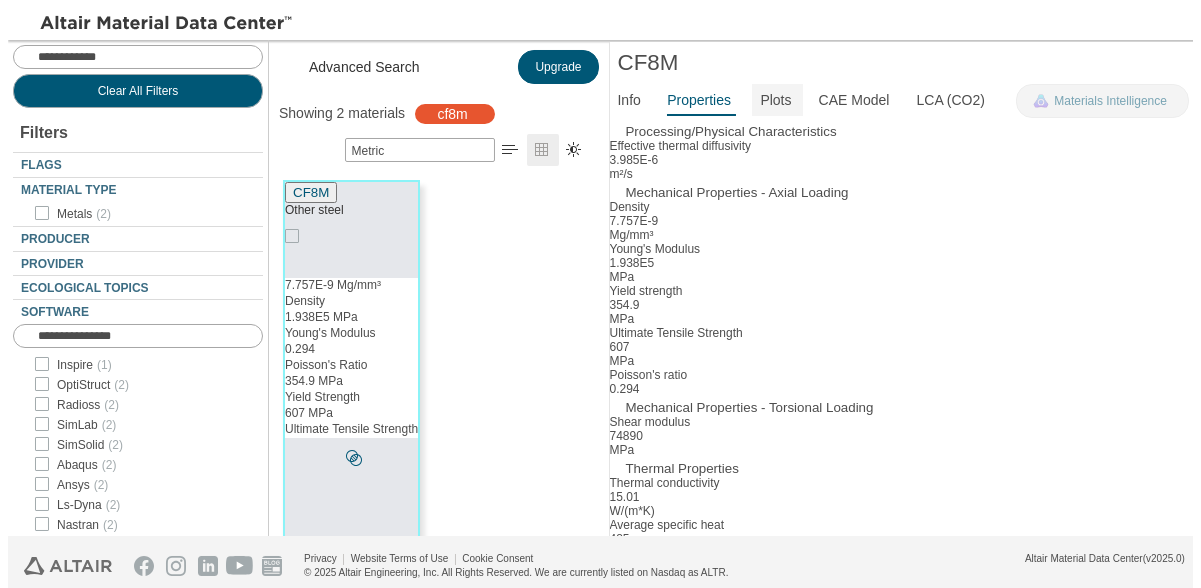 click on "Plots" at bounding box center [775, 100] 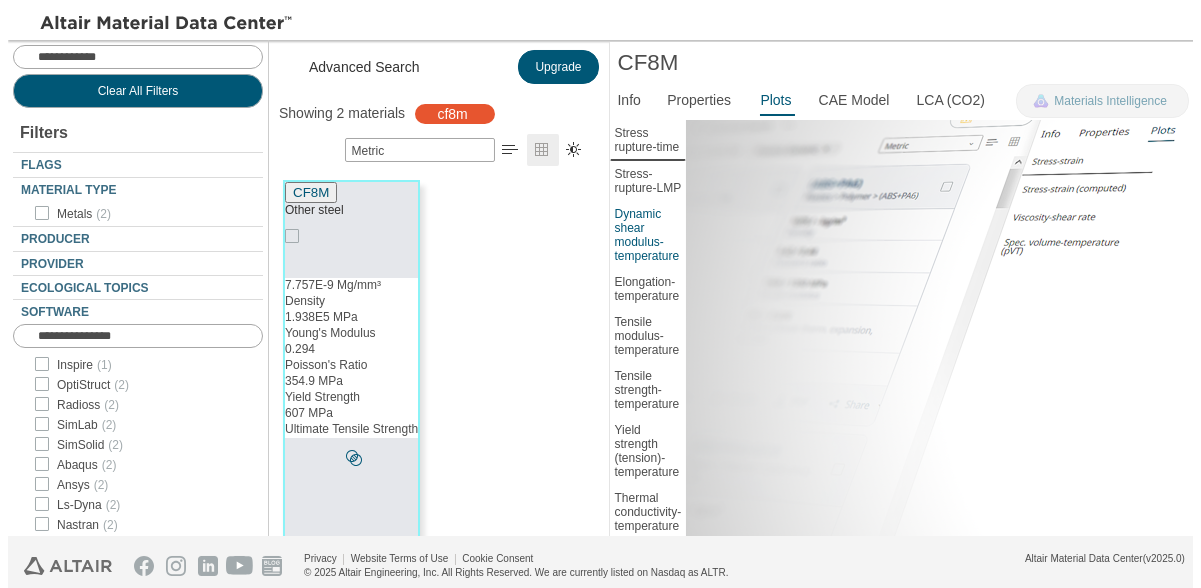 click on "Dynamic shear modulus-temperature" at bounding box center [648, 140] 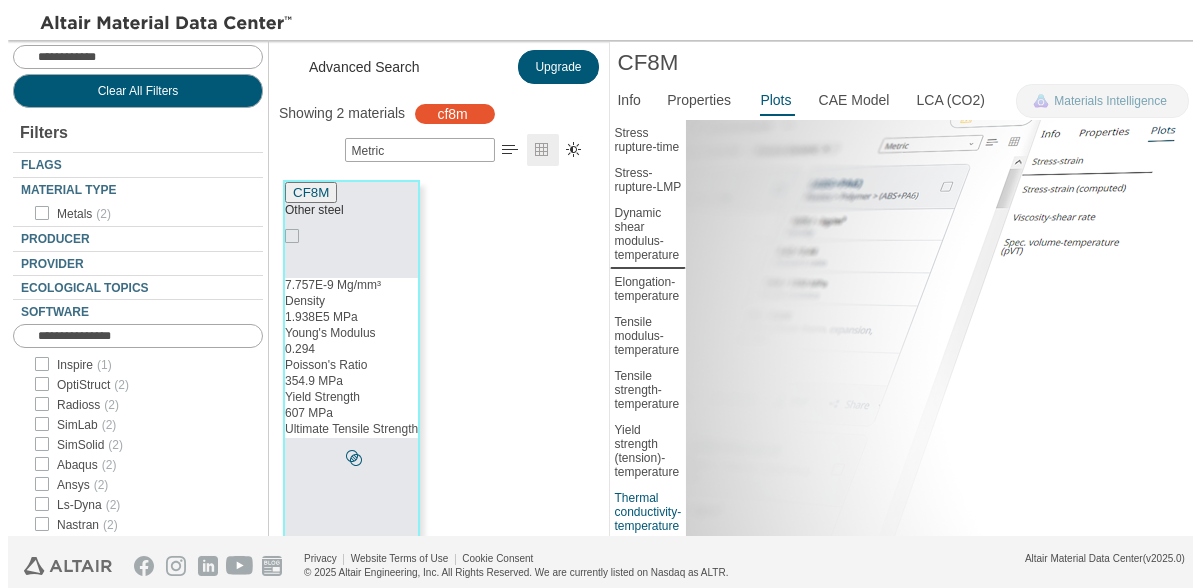 click on "Thermal conductivity-temperature" at bounding box center [648, 140] 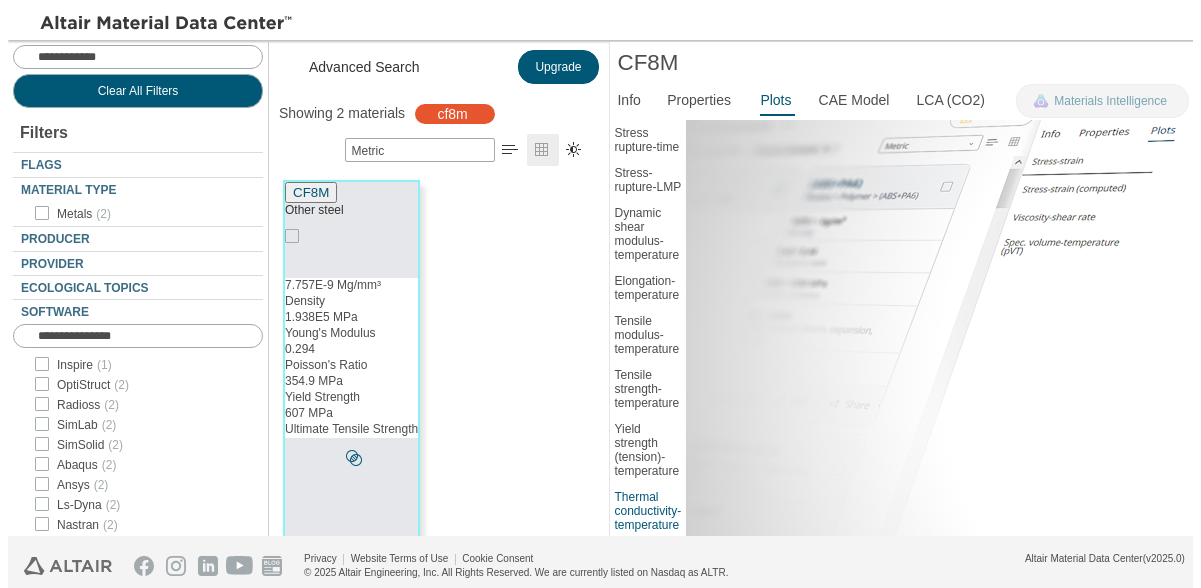 scroll, scrollTop: 100, scrollLeft: 0, axis: vertical 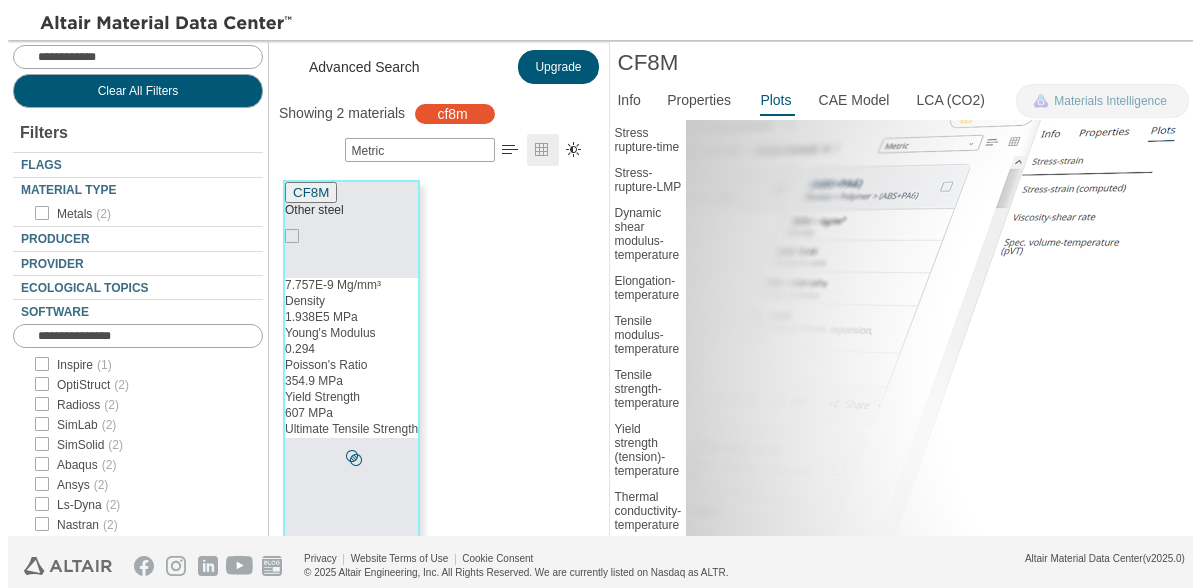 click on "Click here to log in." at bounding box center (737, 628) 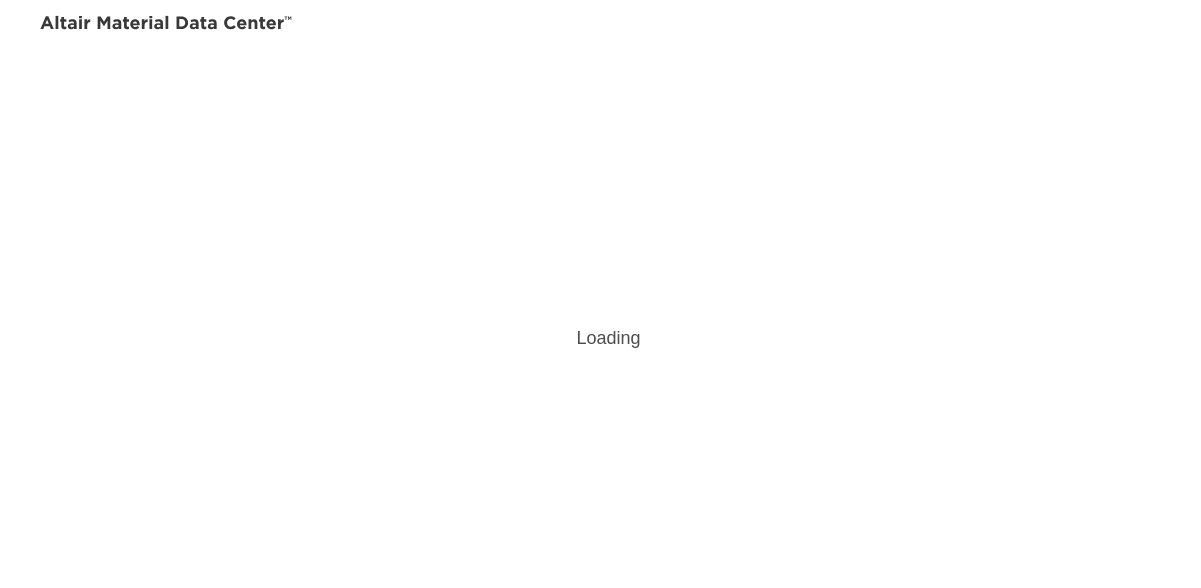 scroll, scrollTop: 0, scrollLeft: 0, axis: both 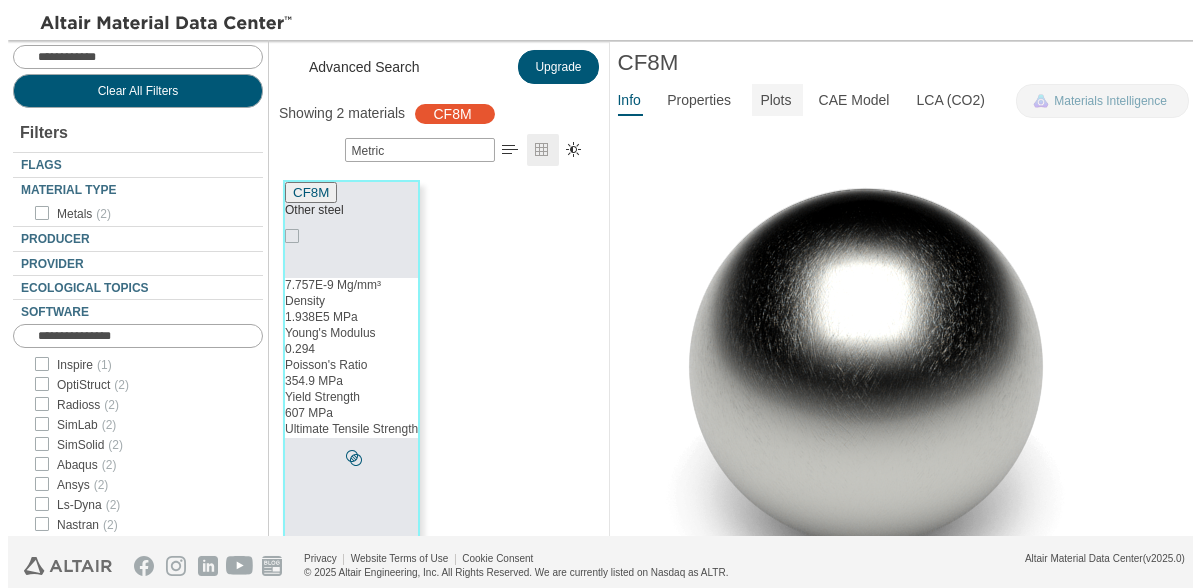 click on "Plots" at bounding box center [775, 100] 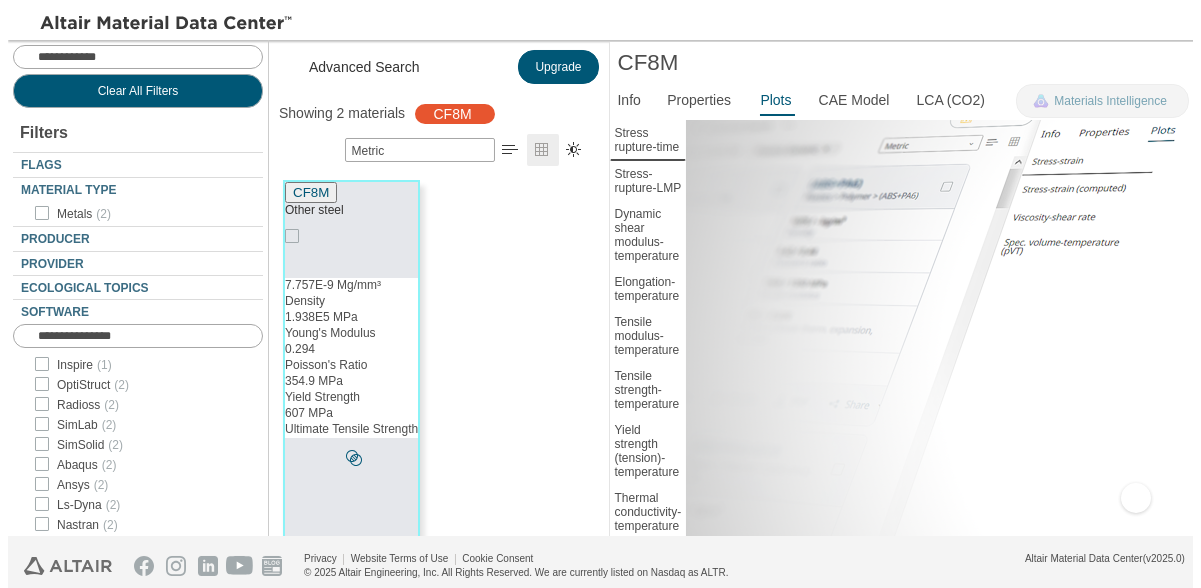 scroll, scrollTop: 448, scrollLeft: 0, axis: vertical 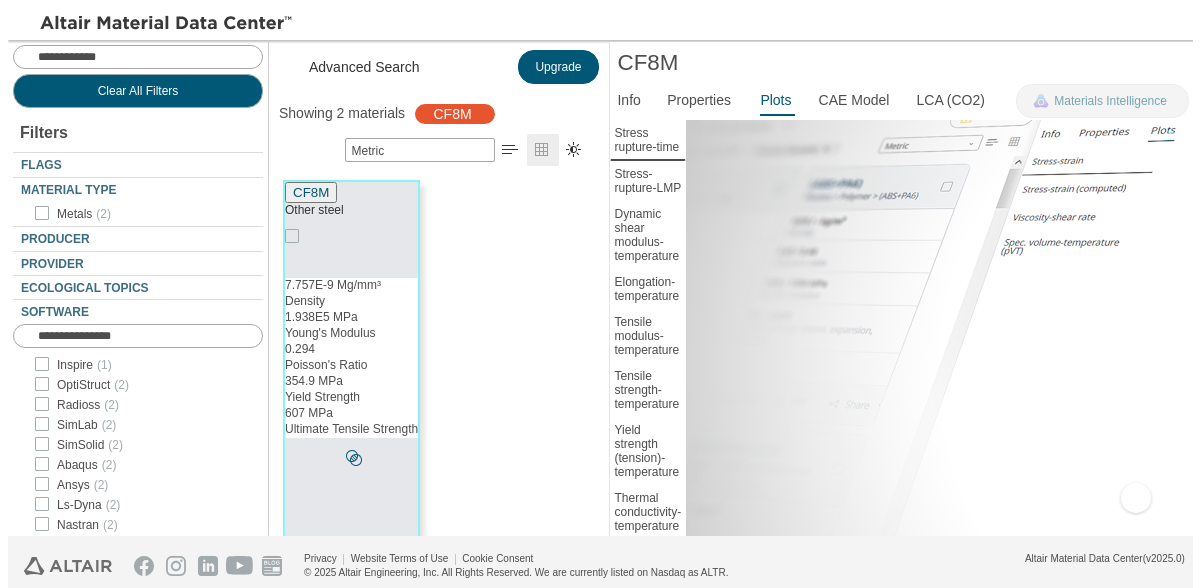 click on "Login with your AltairOne account" at bounding box center [775, 961] 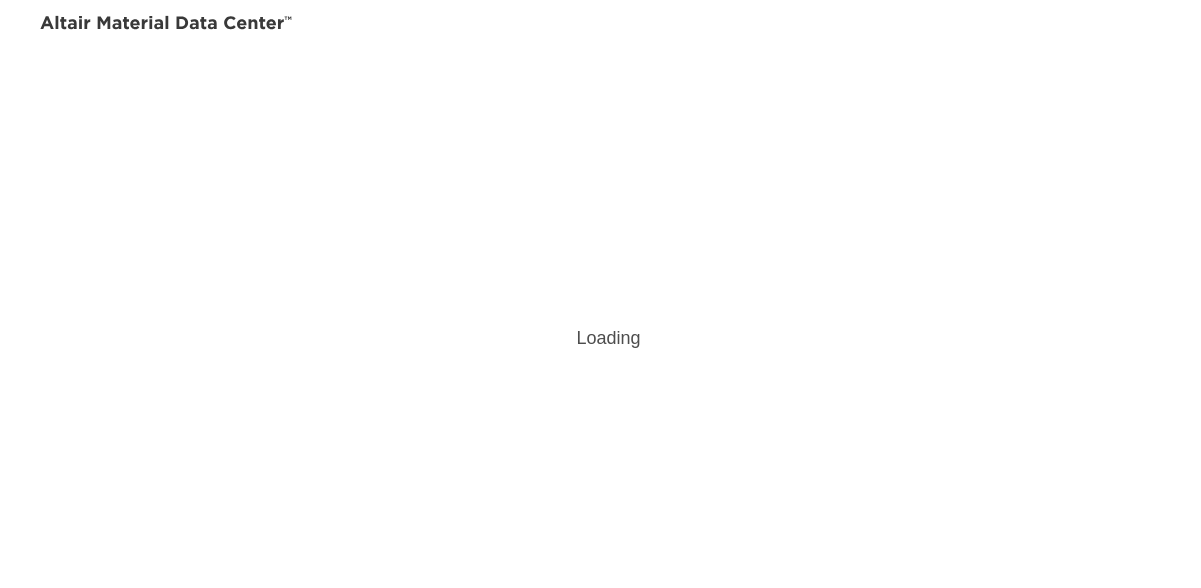 scroll, scrollTop: 0, scrollLeft: 0, axis: both 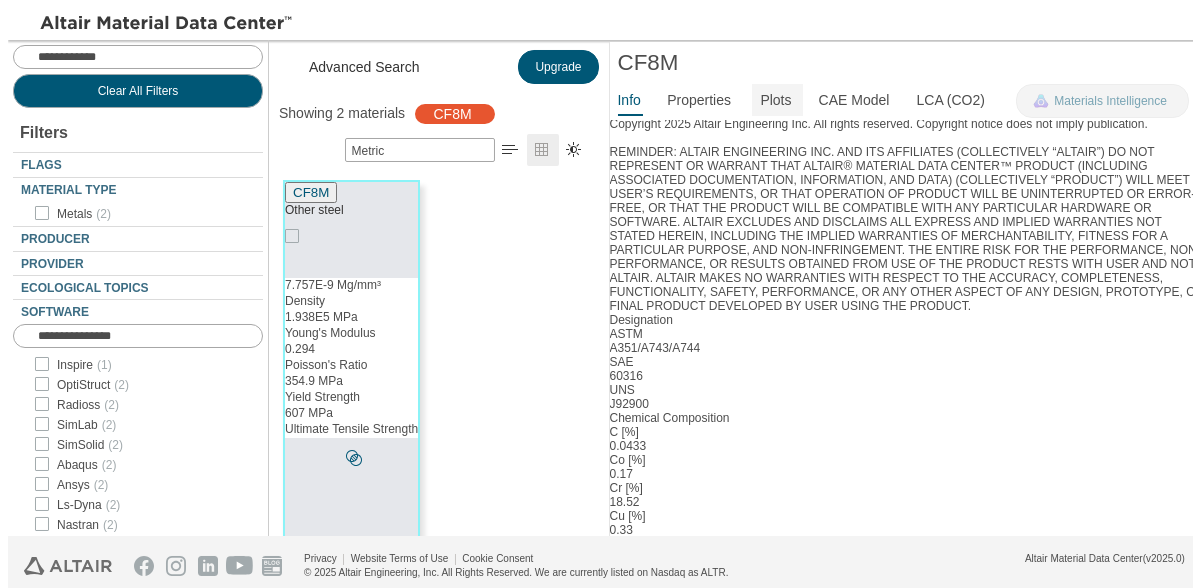 click on "Plots" at bounding box center (775, 100) 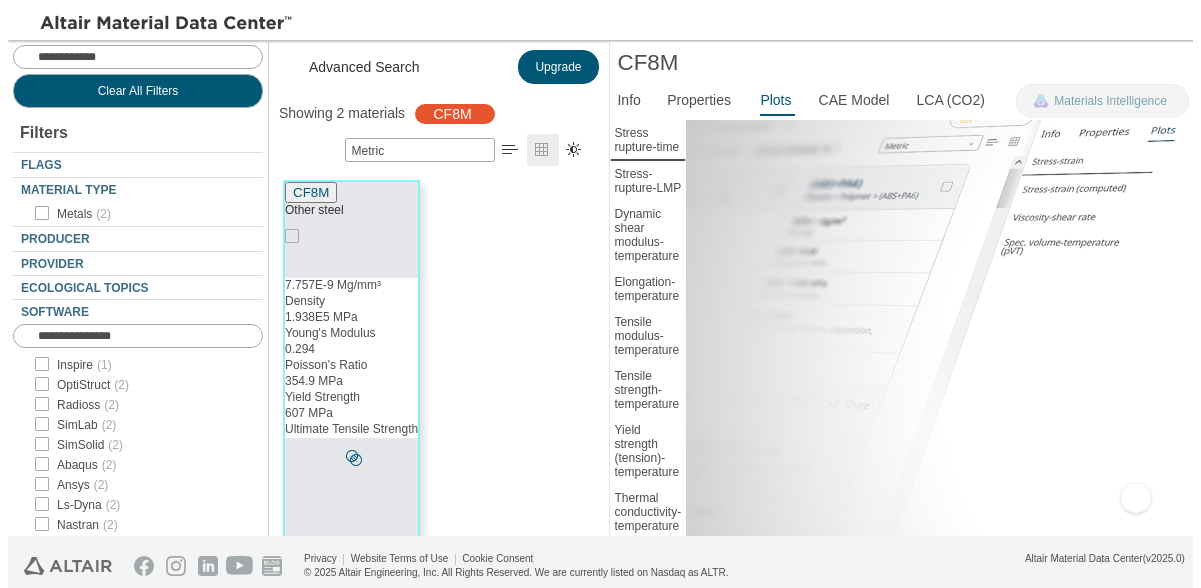 scroll, scrollTop: 100, scrollLeft: 0, axis: vertical 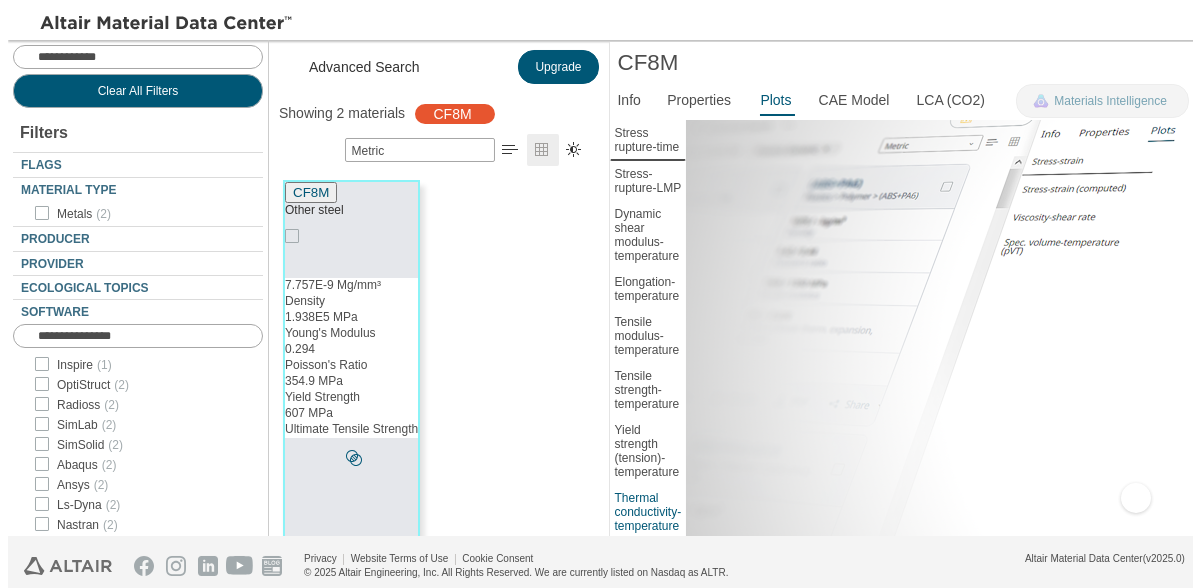 click on "Thermal conductivity-temperature" at bounding box center [648, 140] 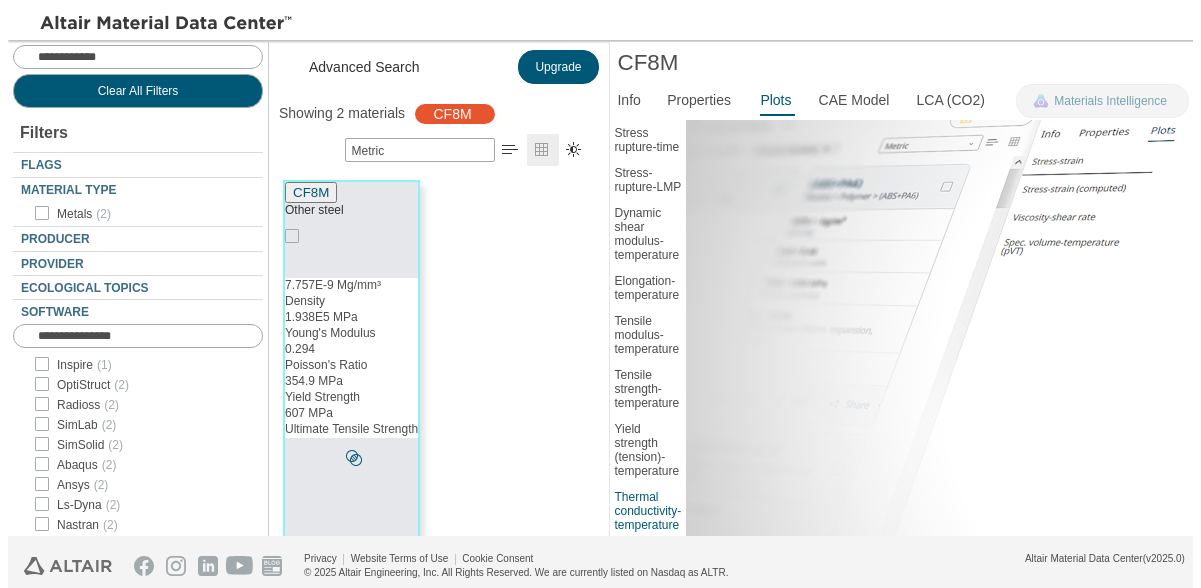 click on "Thermal conductivity-temperature" at bounding box center (648, 140) 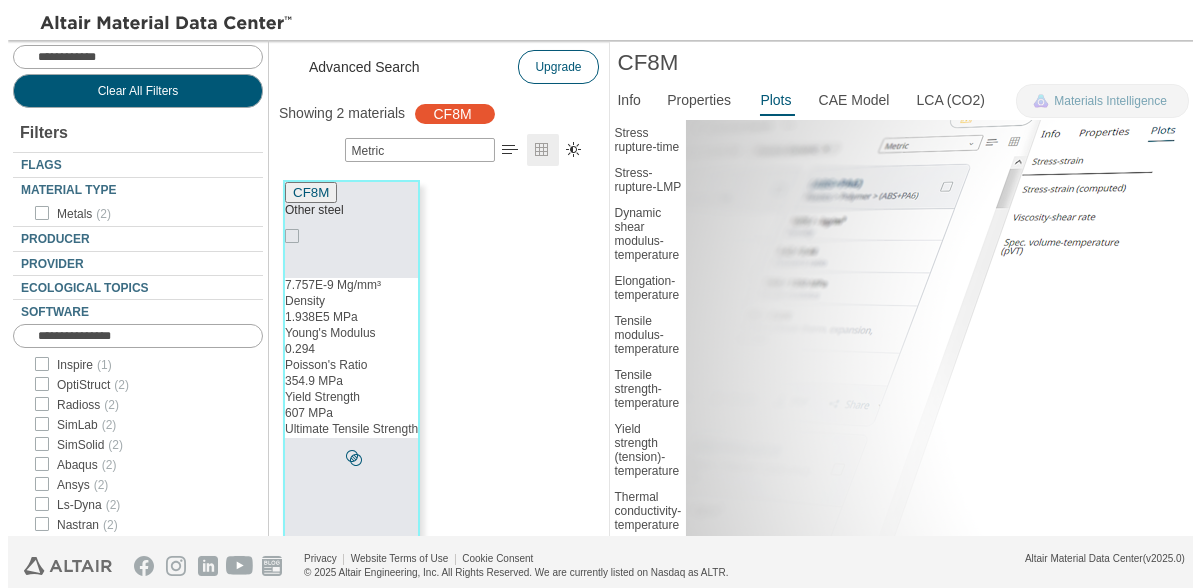 click on "Upgrade" at bounding box center [558, 67] 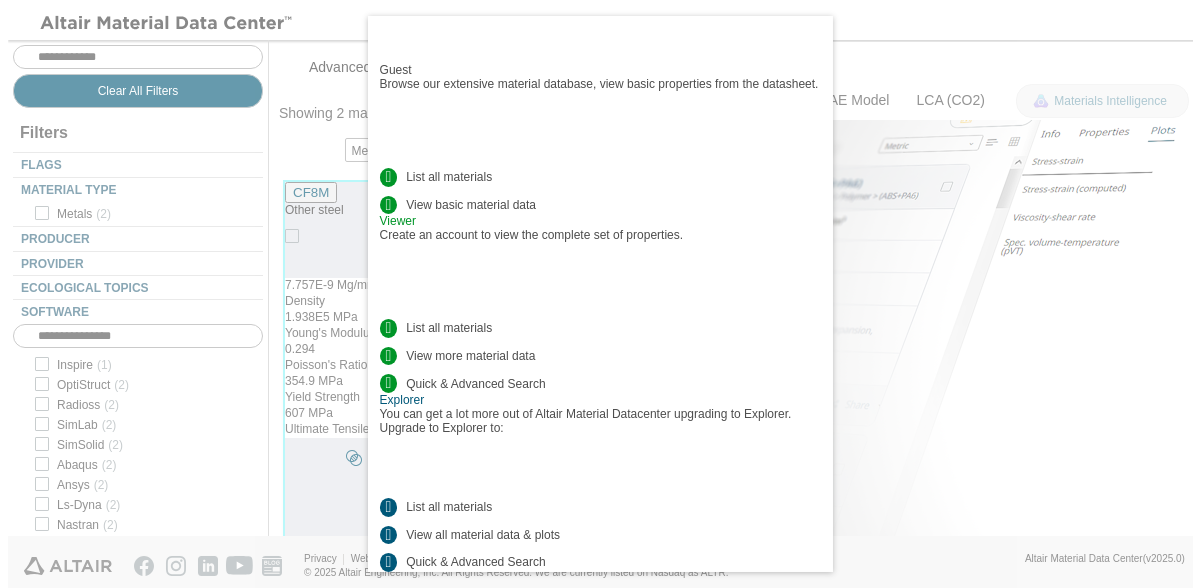 scroll, scrollTop: 0, scrollLeft: 0, axis: both 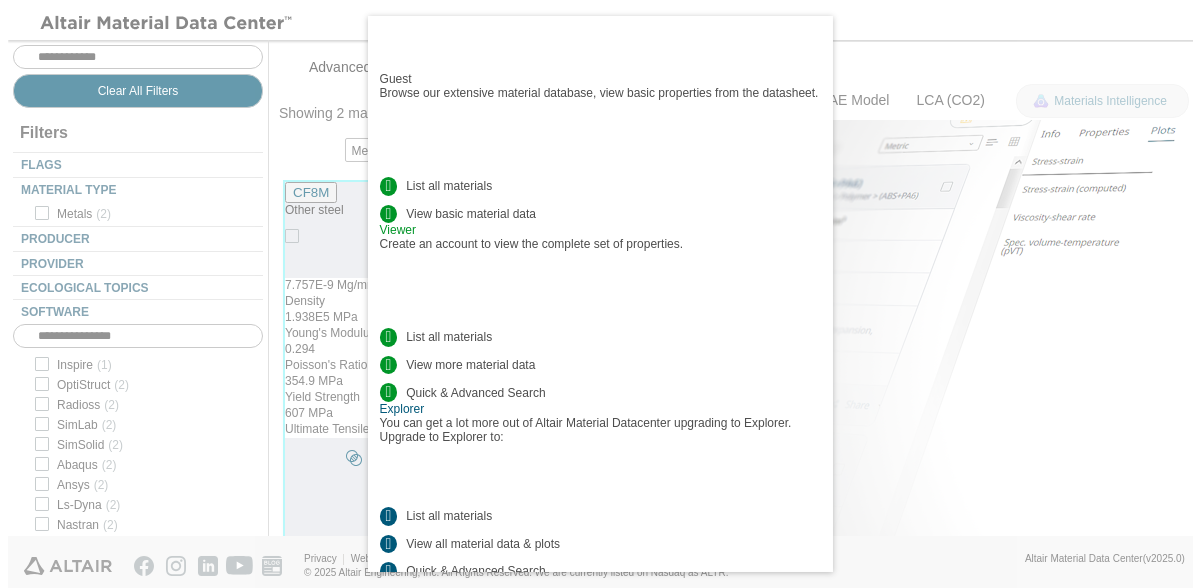 click at bounding box center [813, 28] 